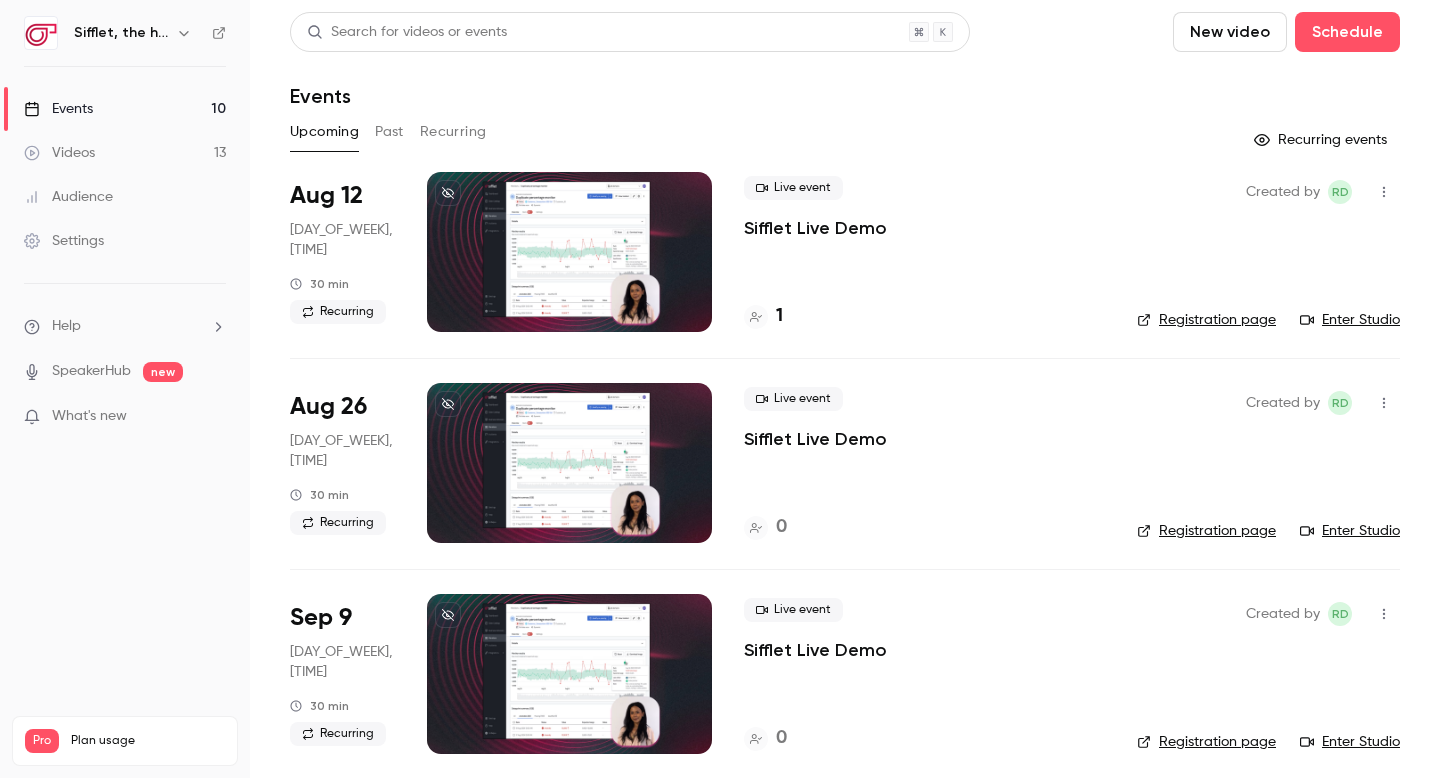 scroll, scrollTop: 0, scrollLeft: 0, axis: both 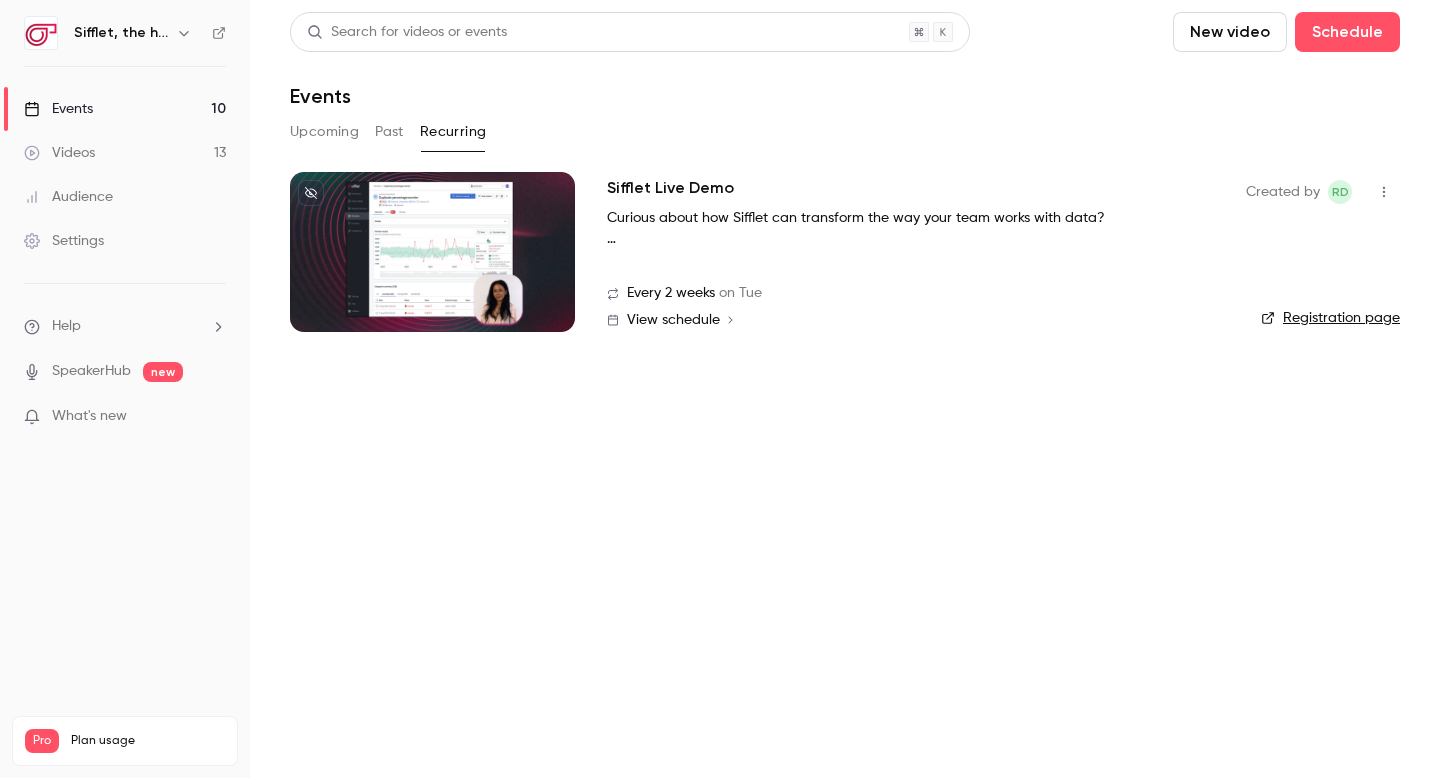 click on "Sifflet Live Demo" at bounding box center (670, 188) 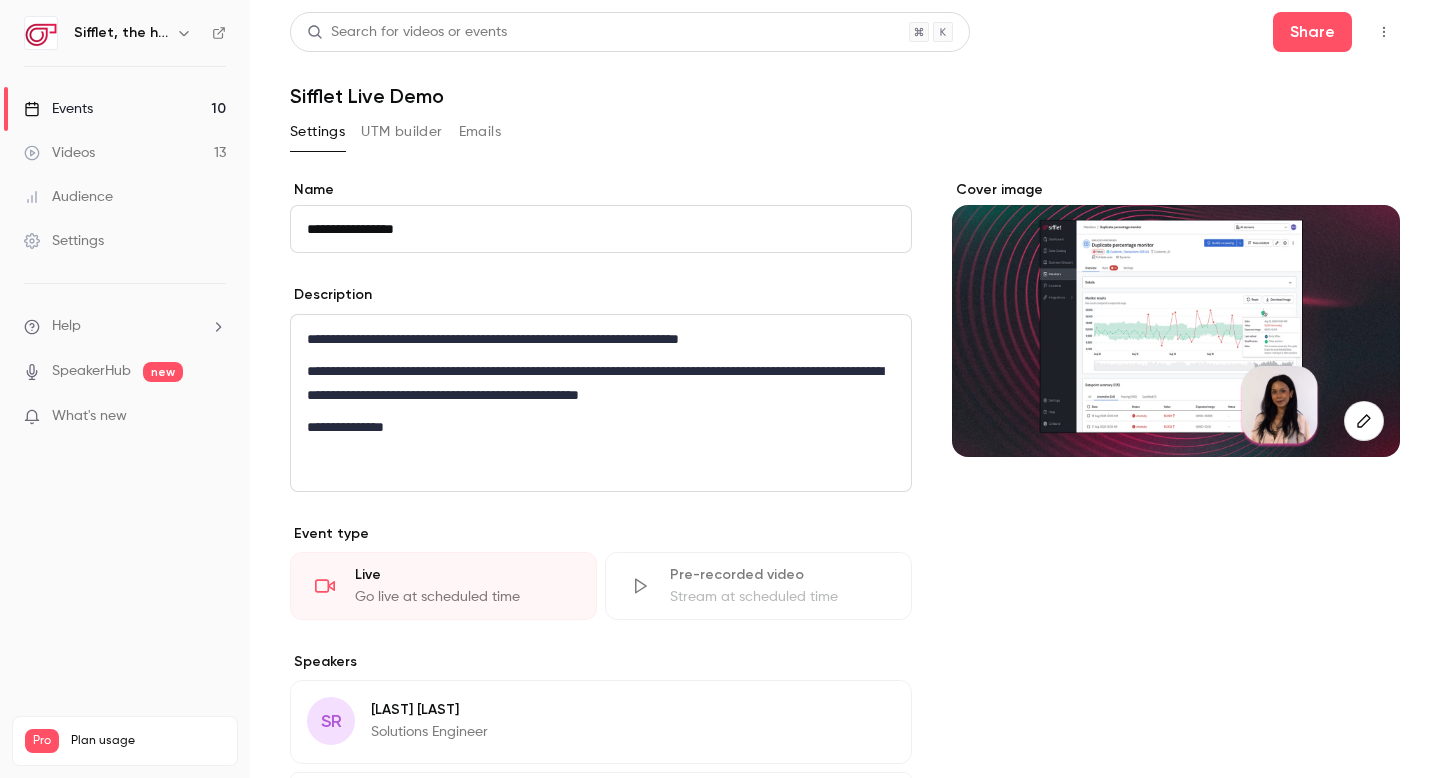 click on "UTM builder" at bounding box center (401, 132) 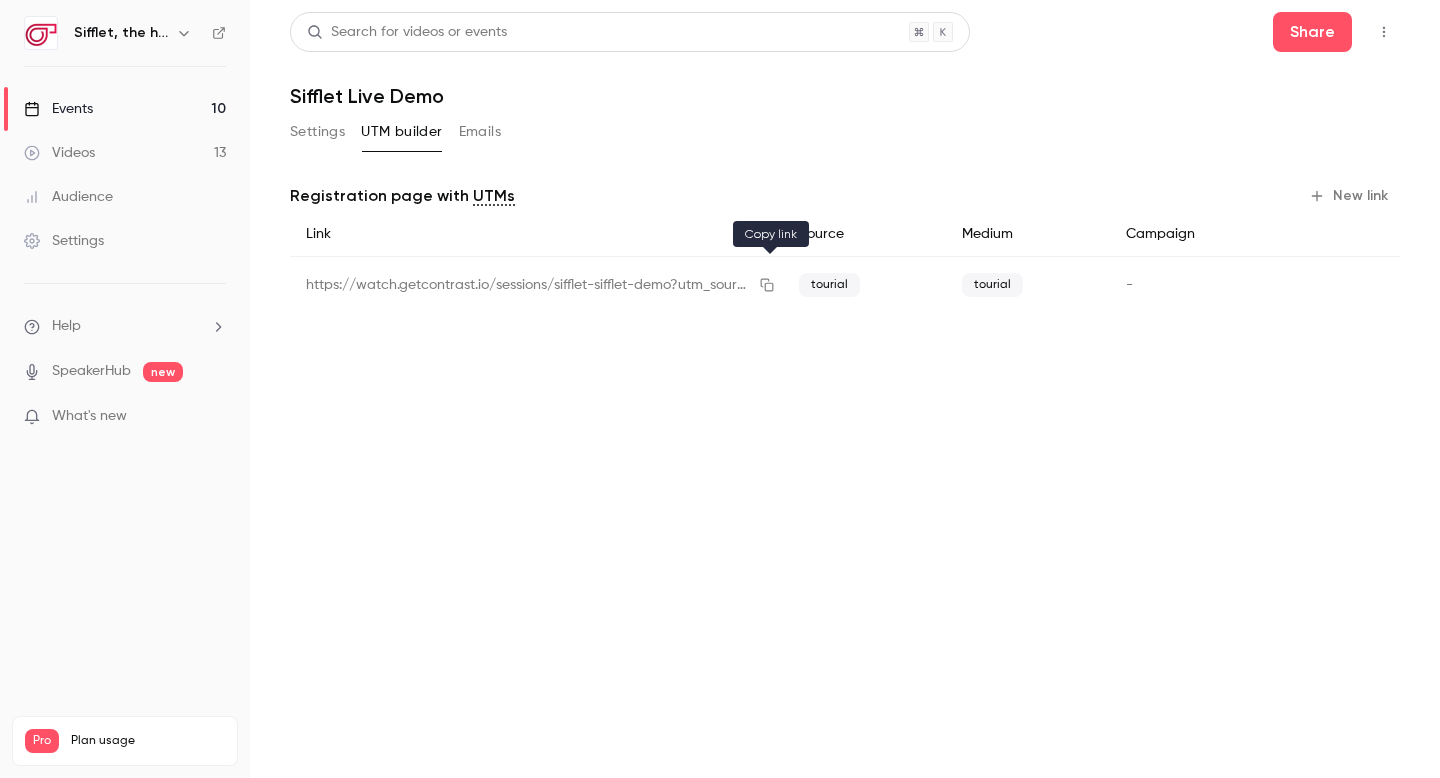 click 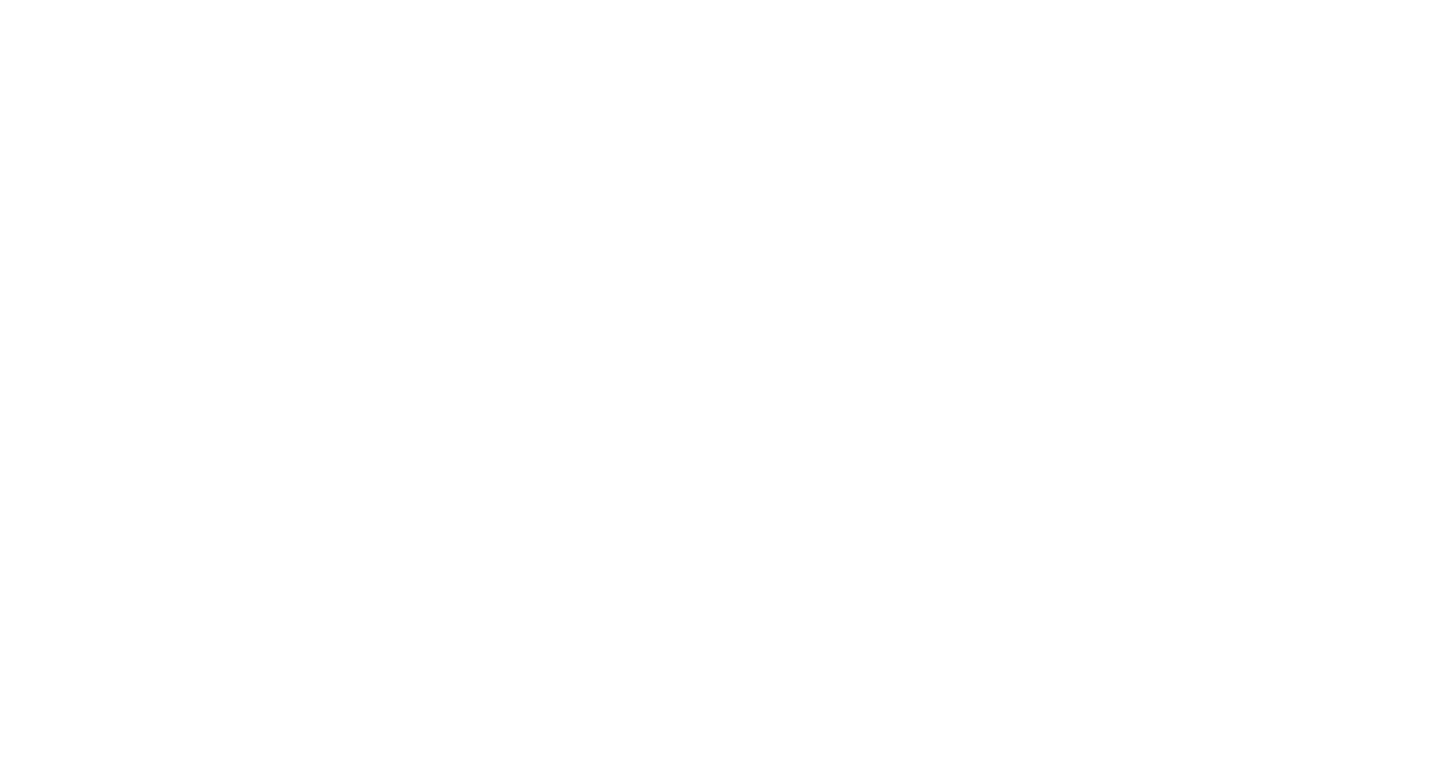 scroll, scrollTop: 0, scrollLeft: 0, axis: both 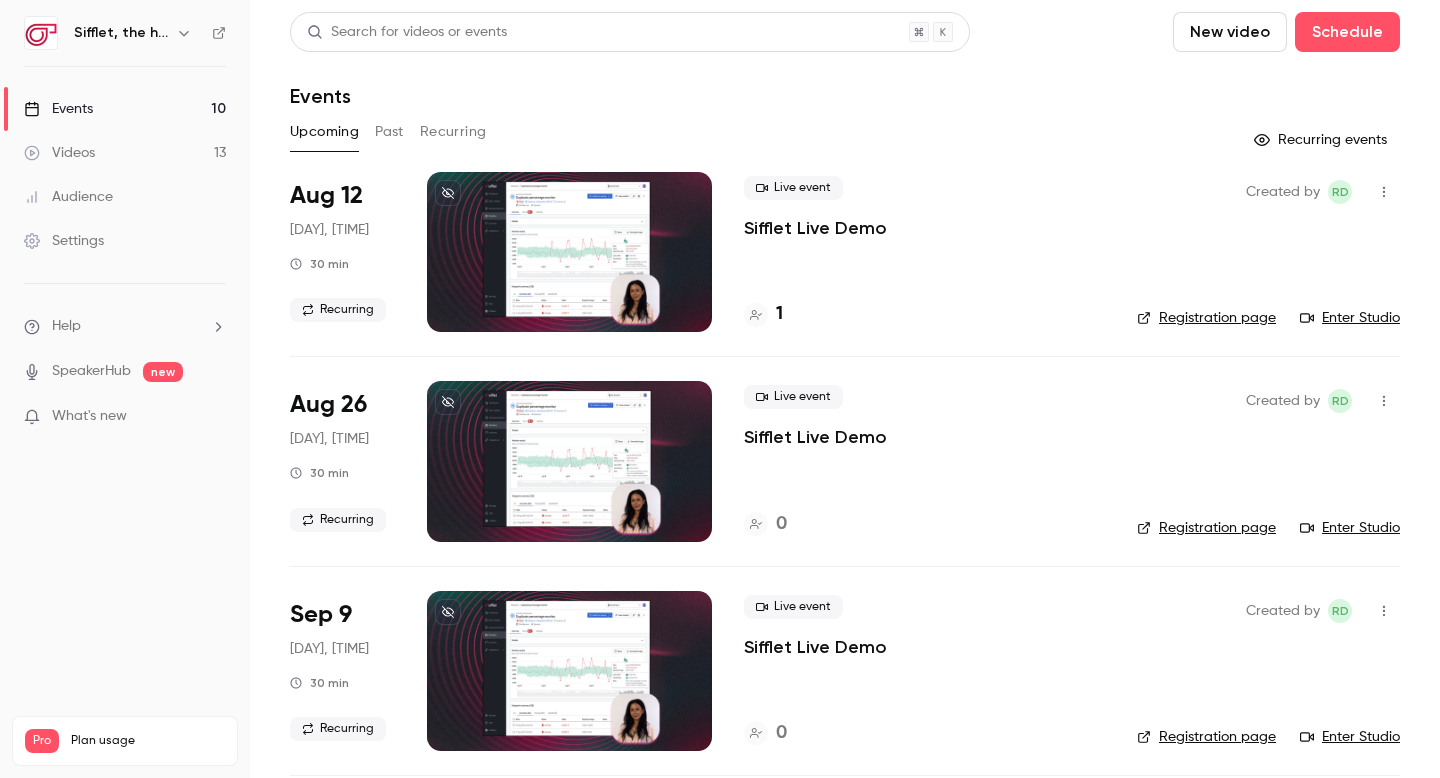 click on "Recurring" at bounding box center [453, 132] 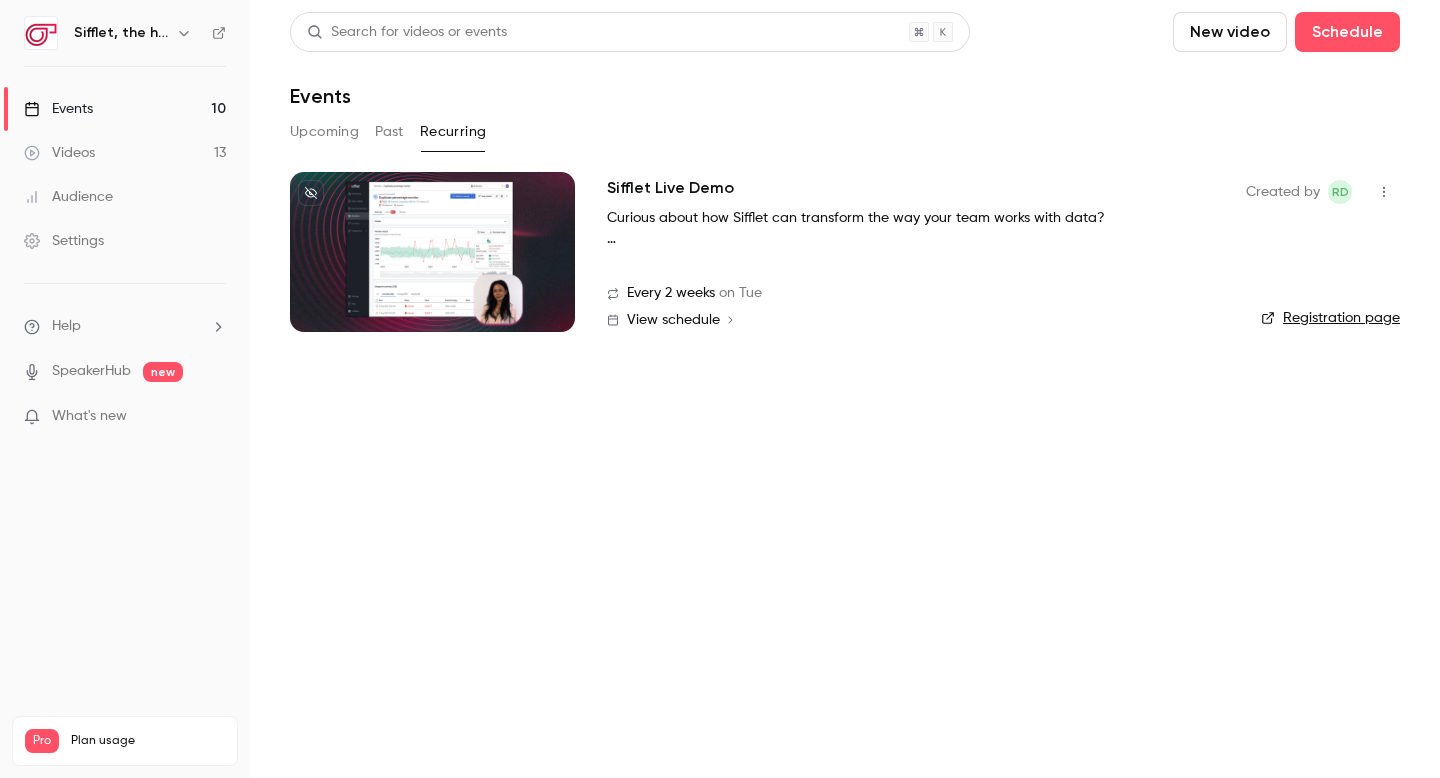 click on "Sifflet Live Demo" at bounding box center (670, 188) 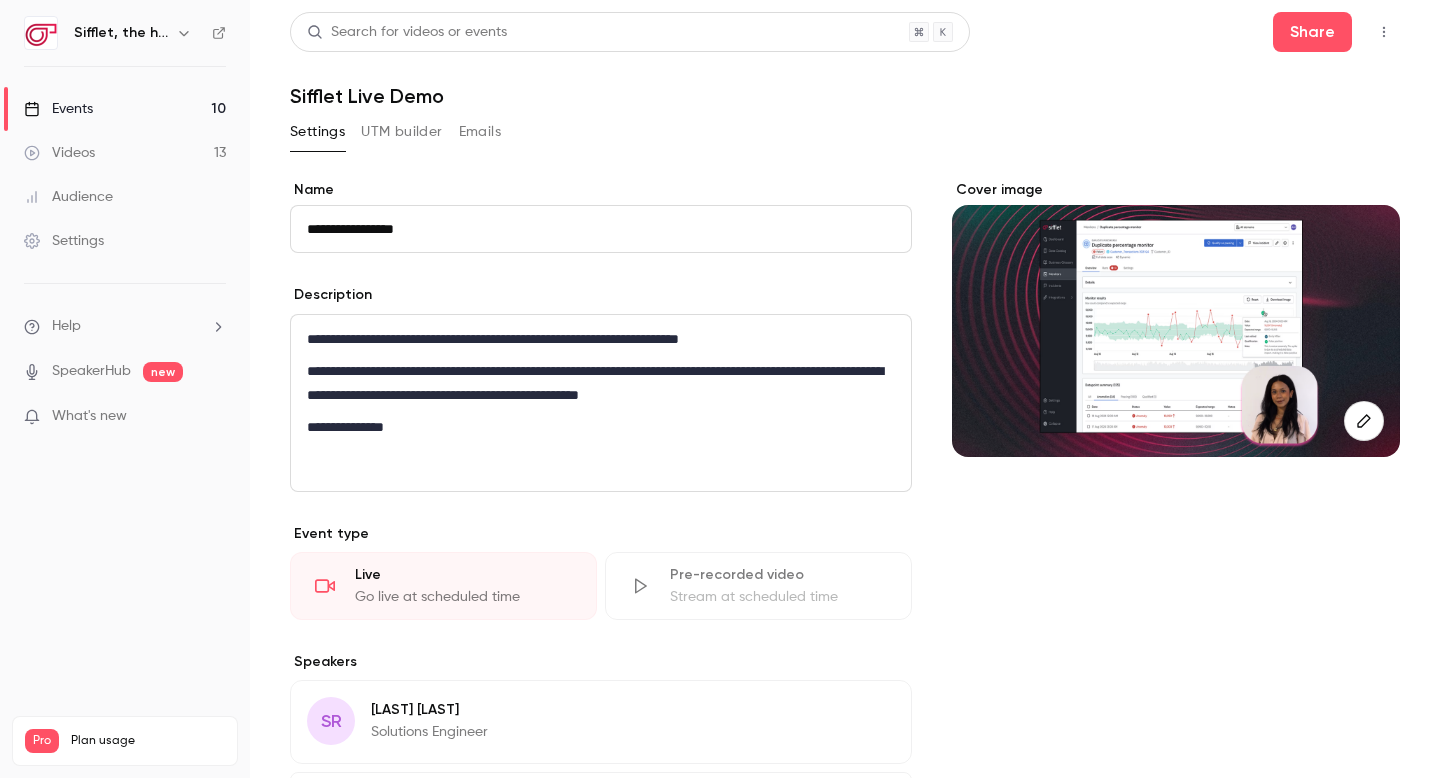 click on "UTM builder" at bounding box center [401, 132] 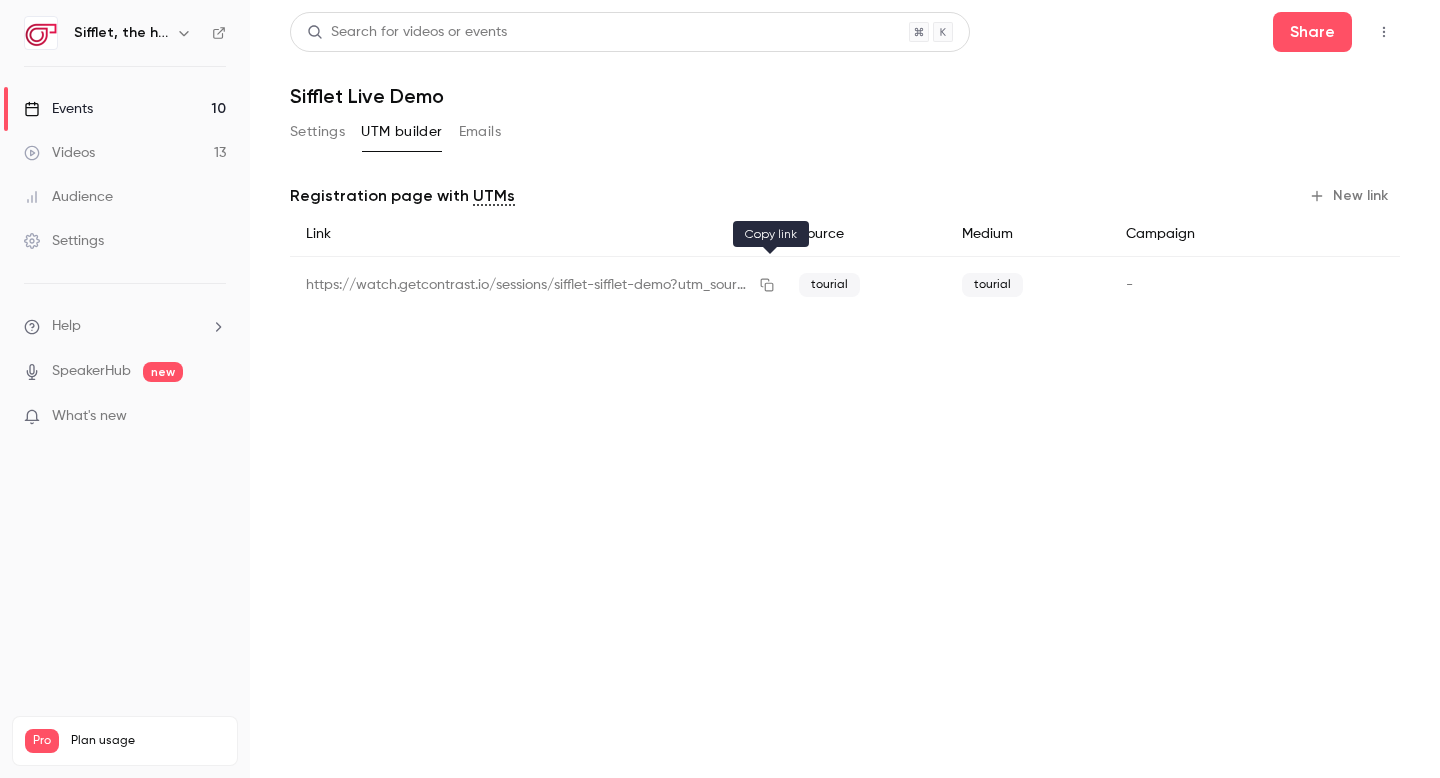 click 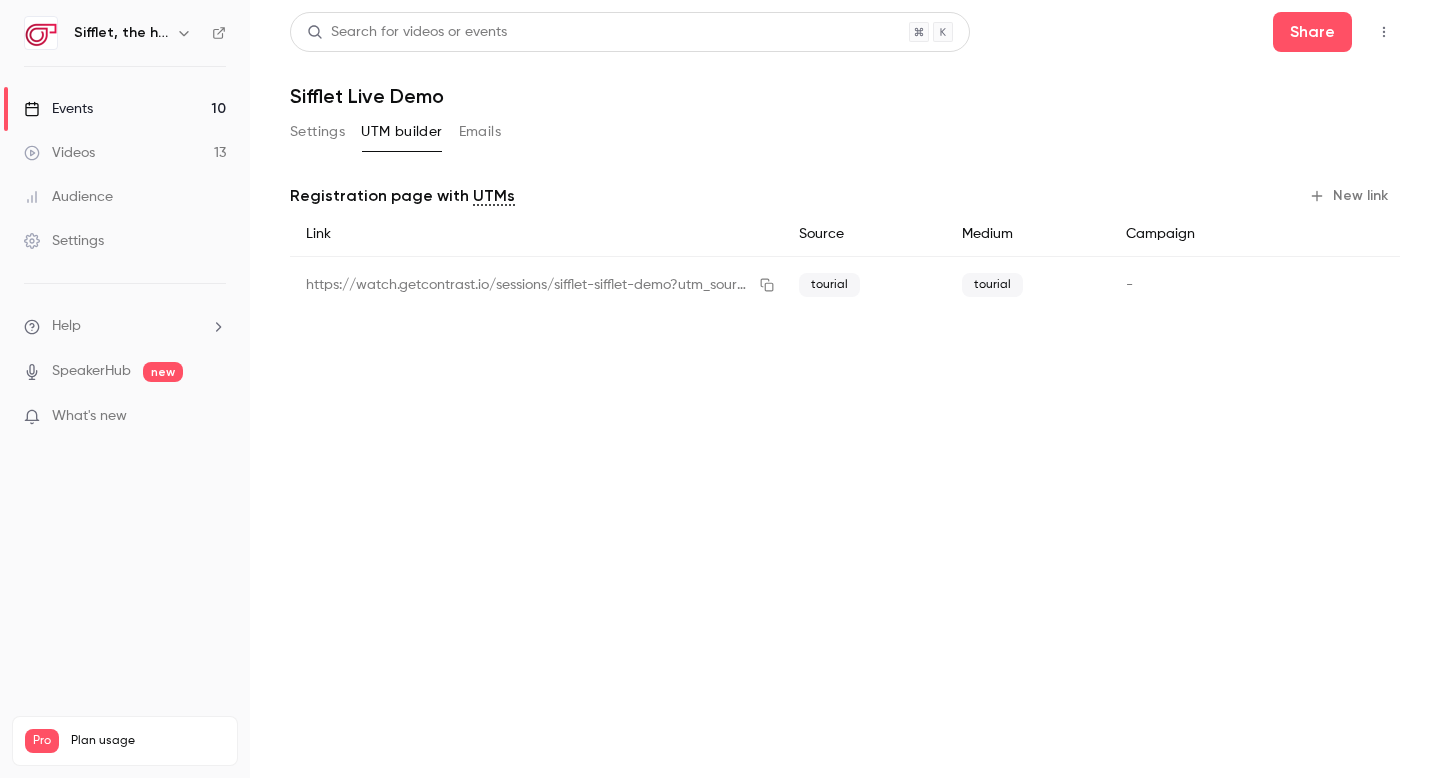 click on "Settings UTM builder Emails" at bounding box center [395, 132] 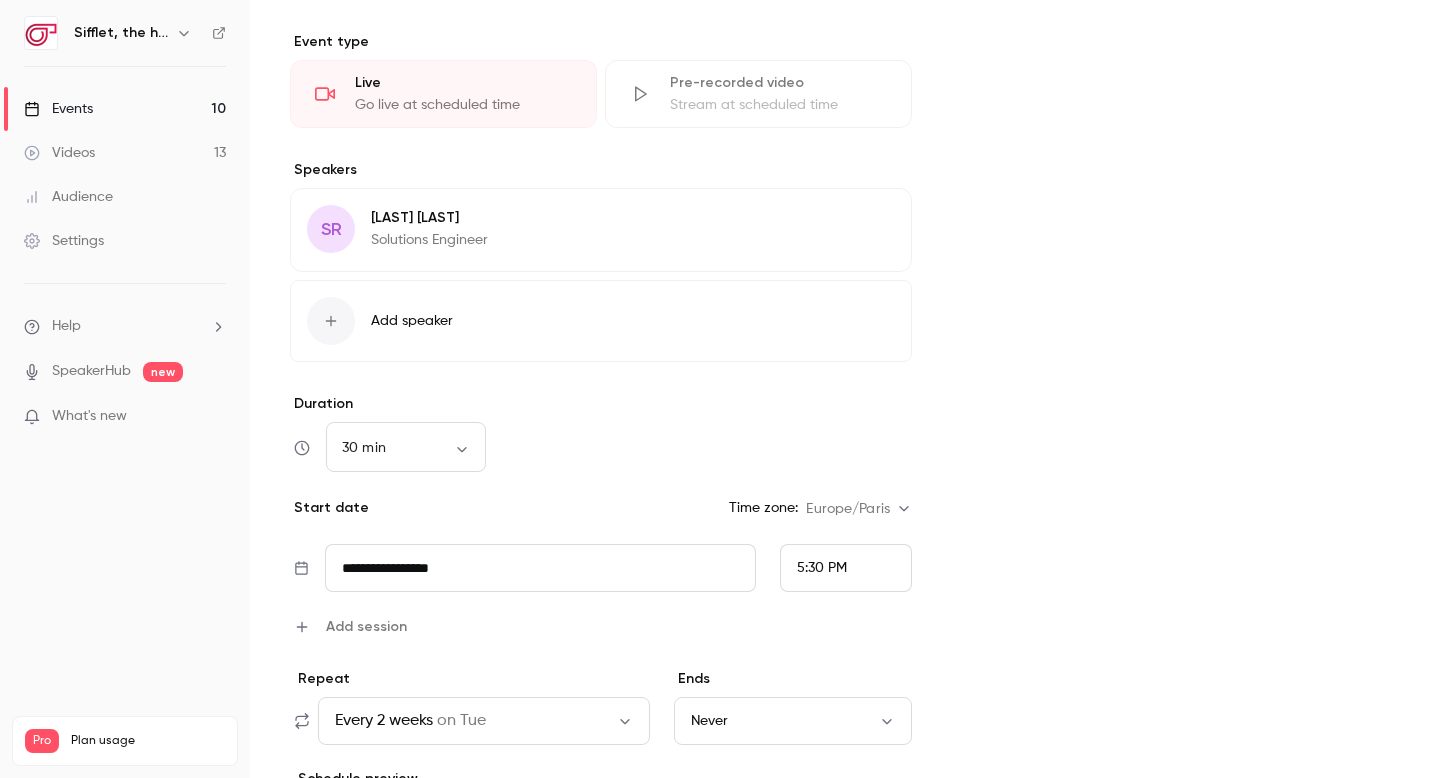 scroll, scrollTop: 0, scrollLeft: 0, axis: both 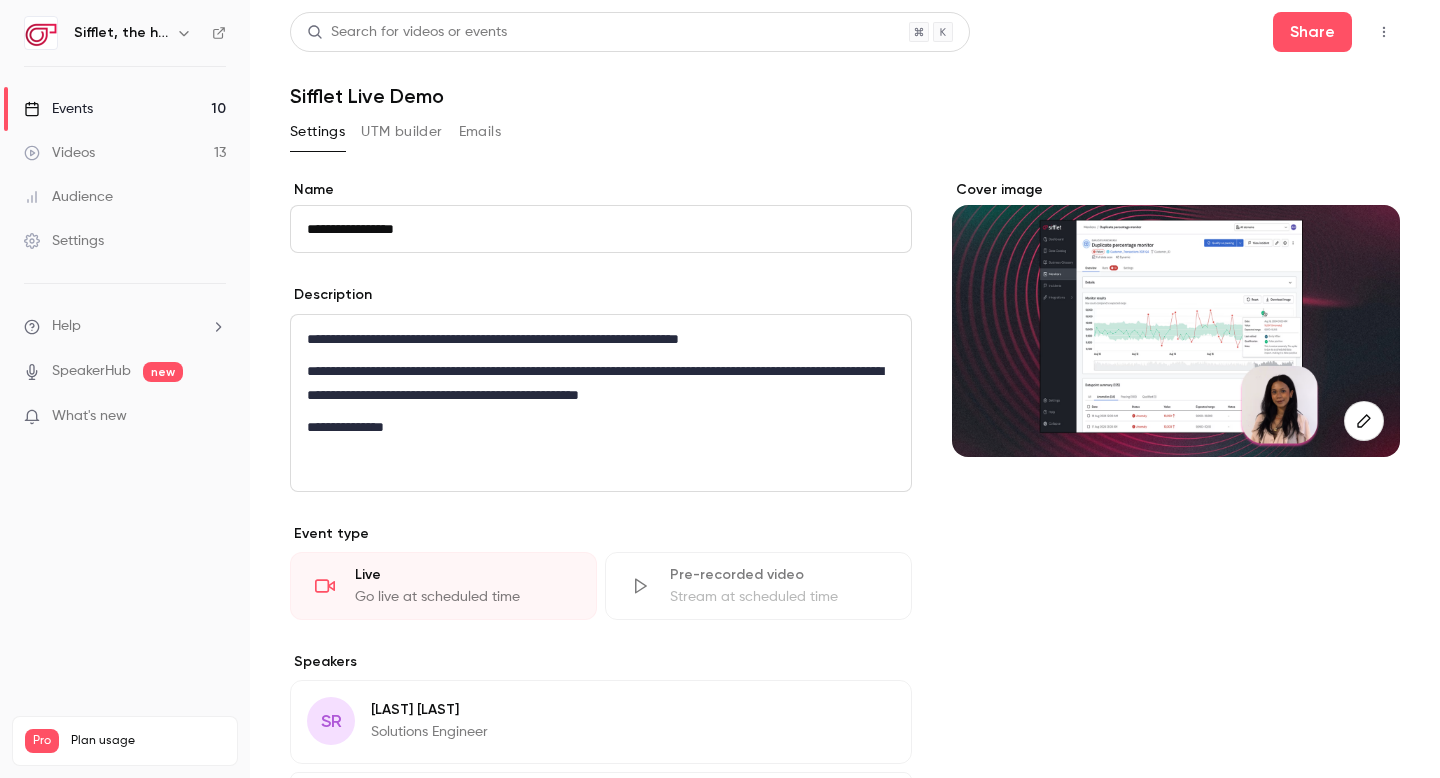 click on "Emails" at bounding box center [480, 132] 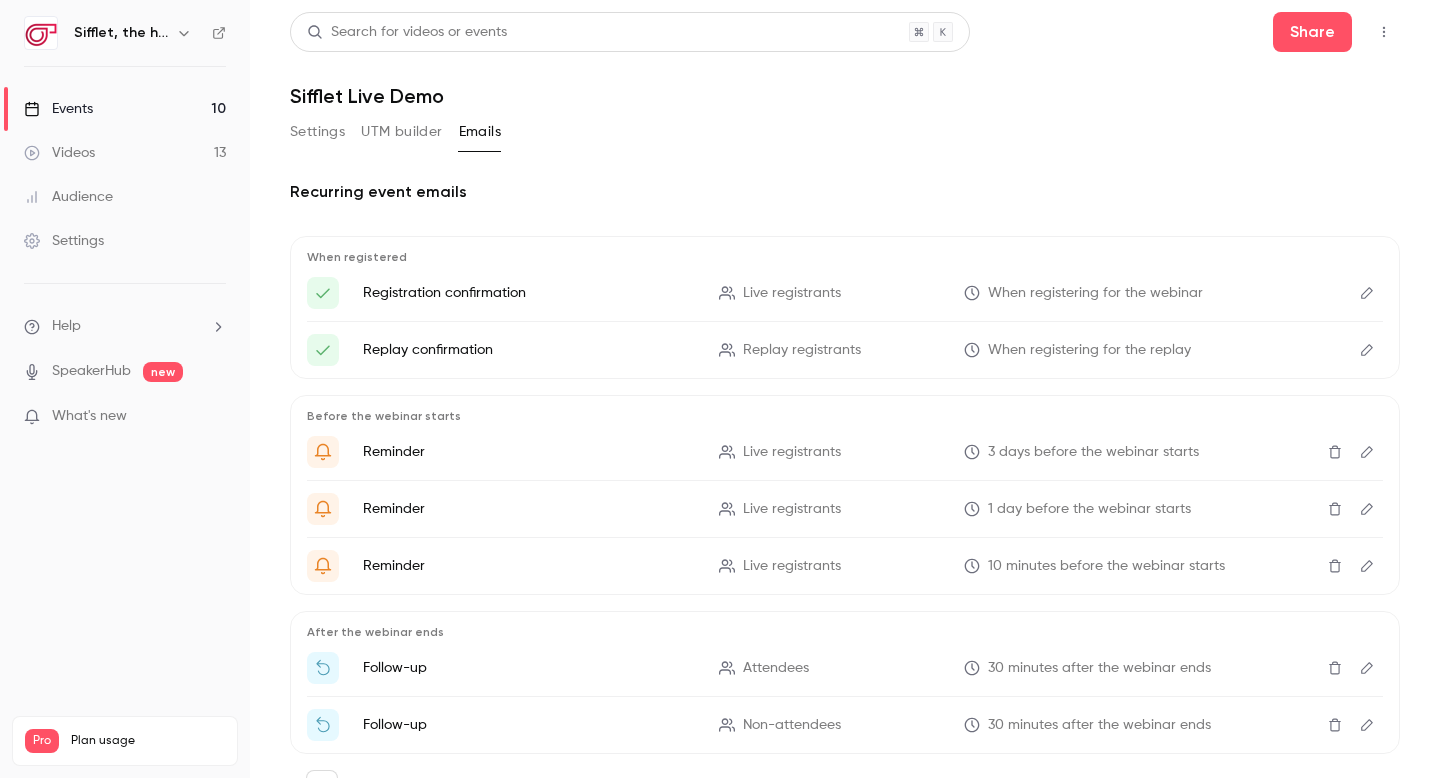 click on "Events 10" at bounding box center (125, 109) 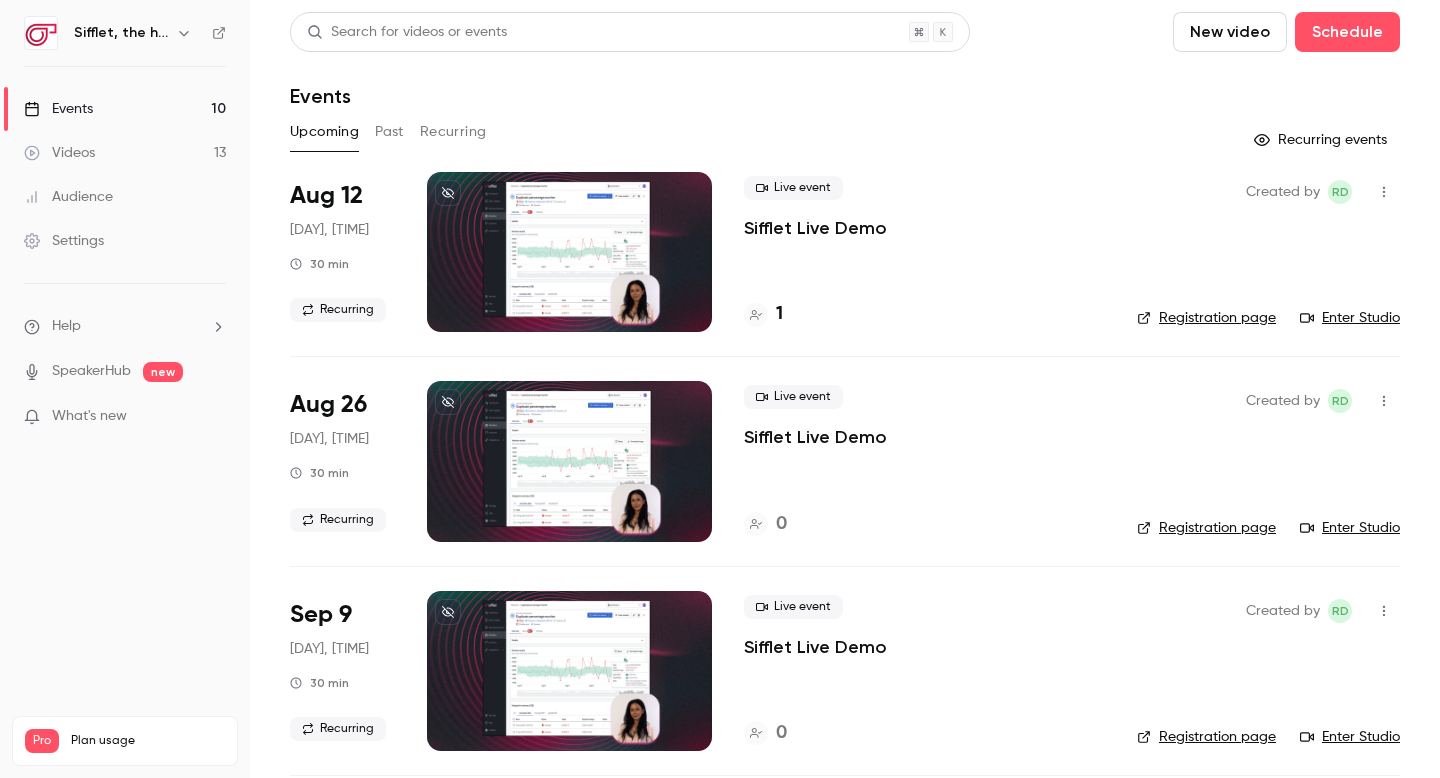 click on "Registration page" at bounding box center [1206, 318] 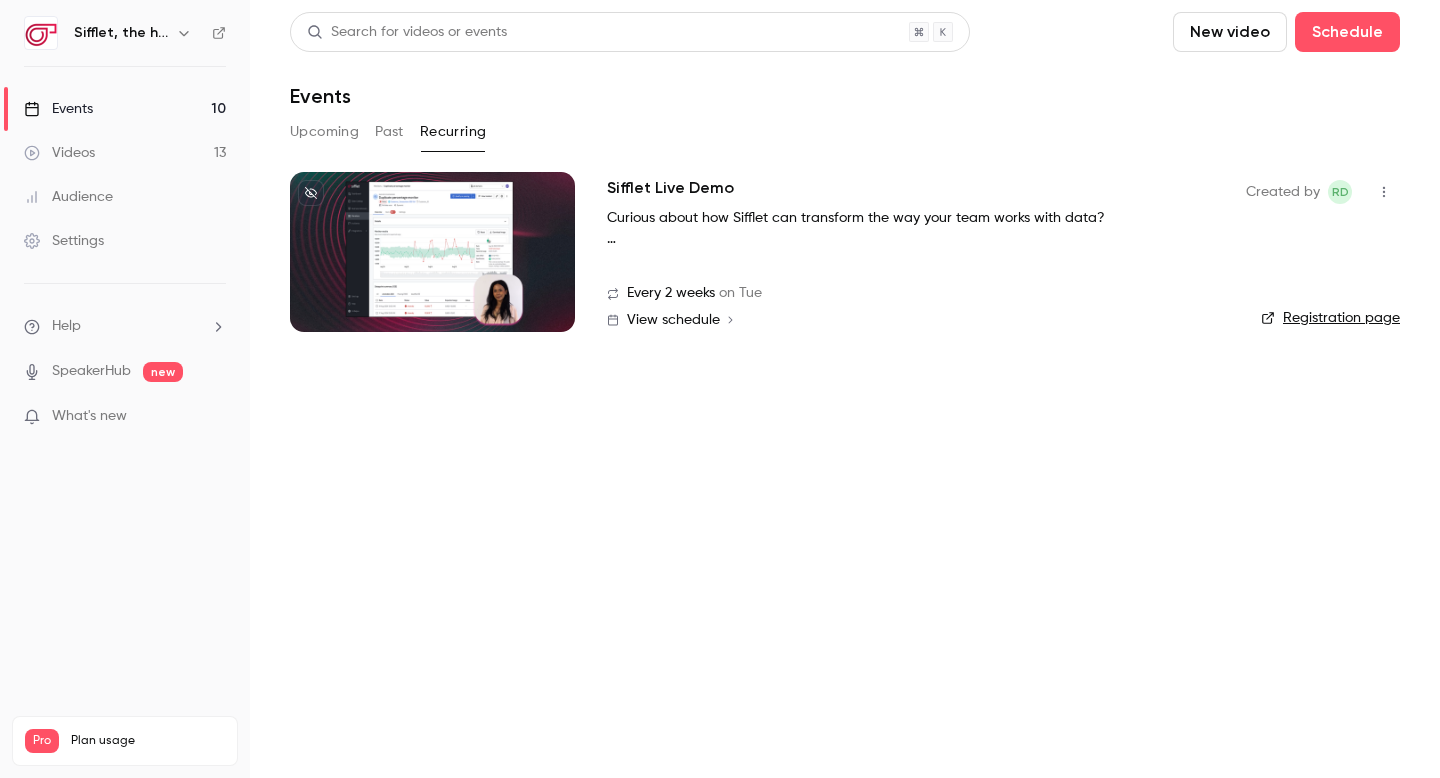 click on "Sifflet Live Demo" at bounding box center (670, 188) 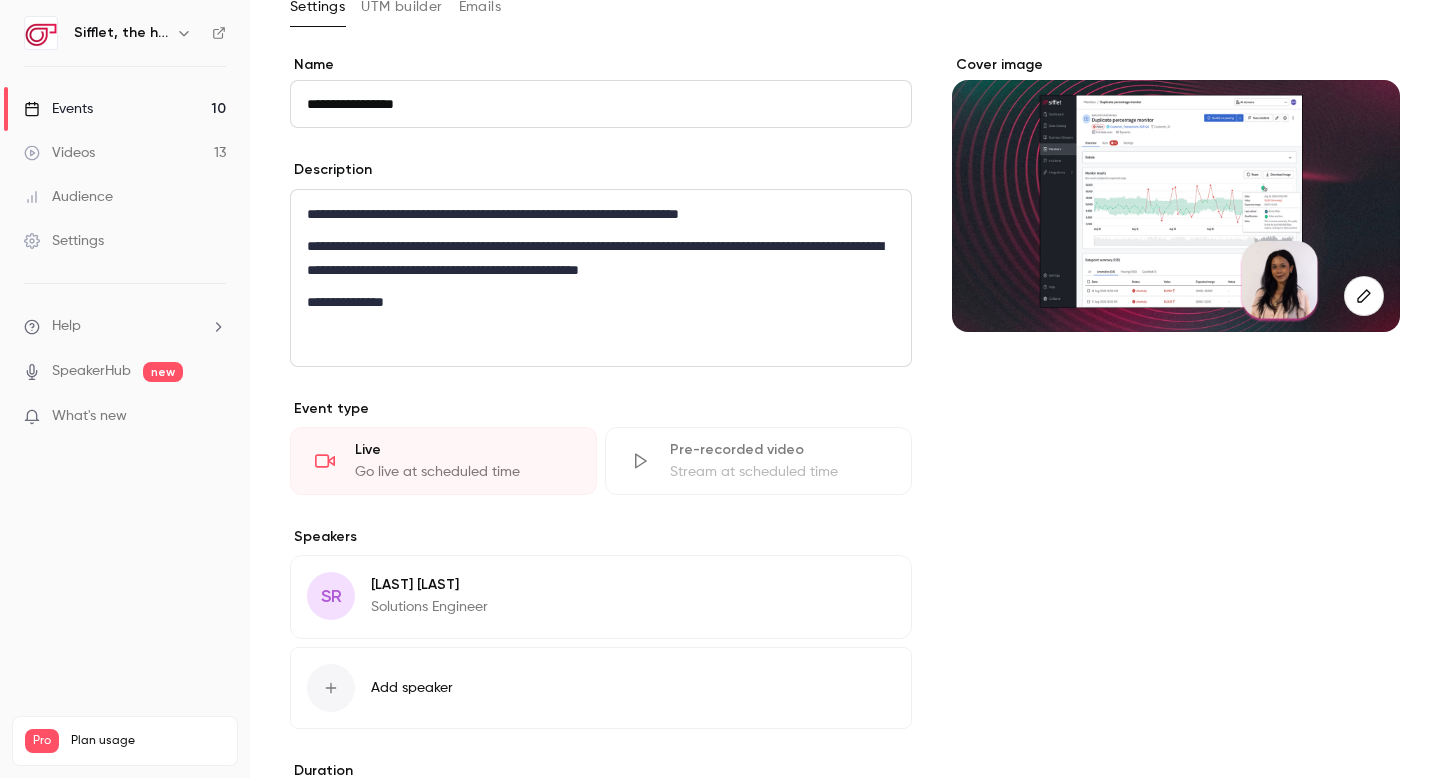scroll, scrollTop: 0, scrollLeft: 0, axis: both 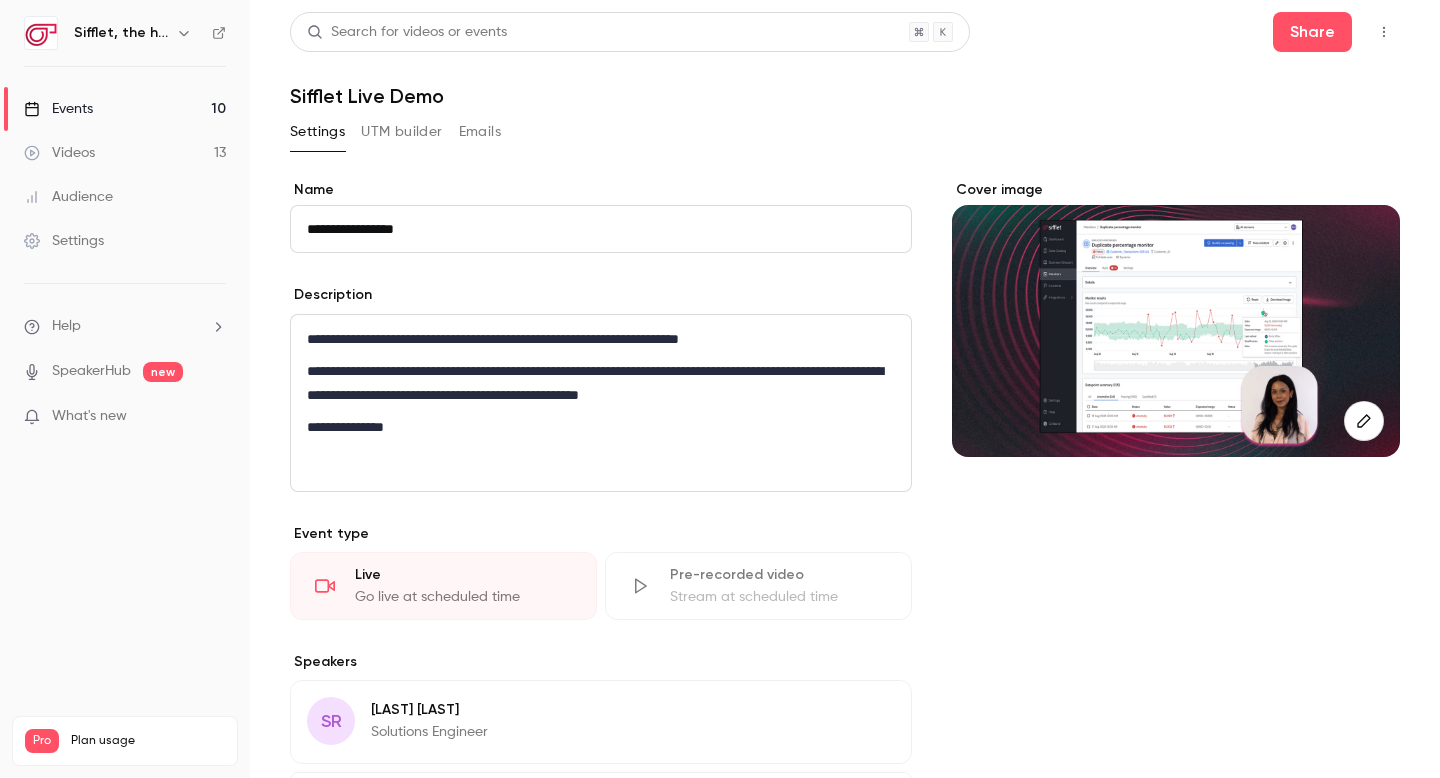 click on "UTM builder" at bounding box center (401, 132) 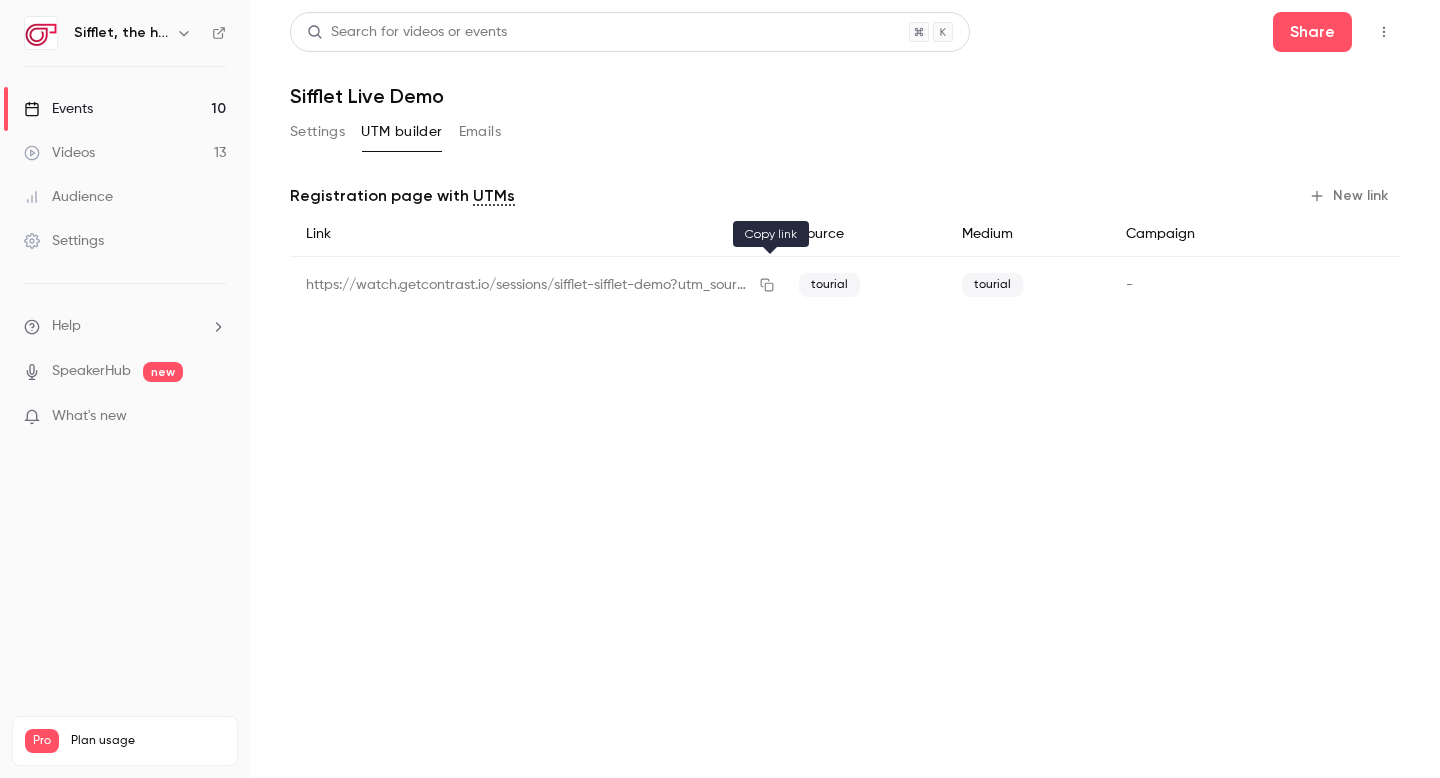 click 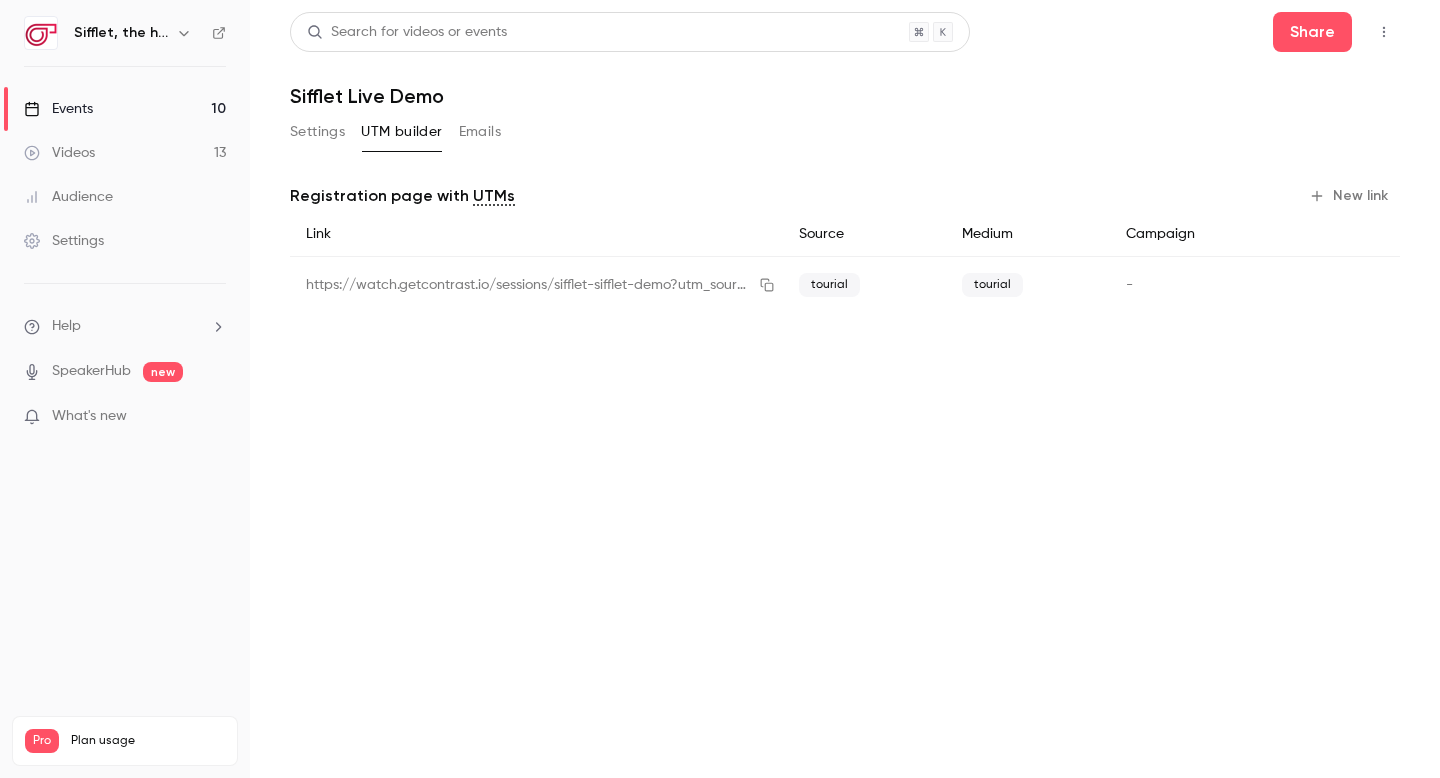 click on "Settings" at bounding box center [317, 132] 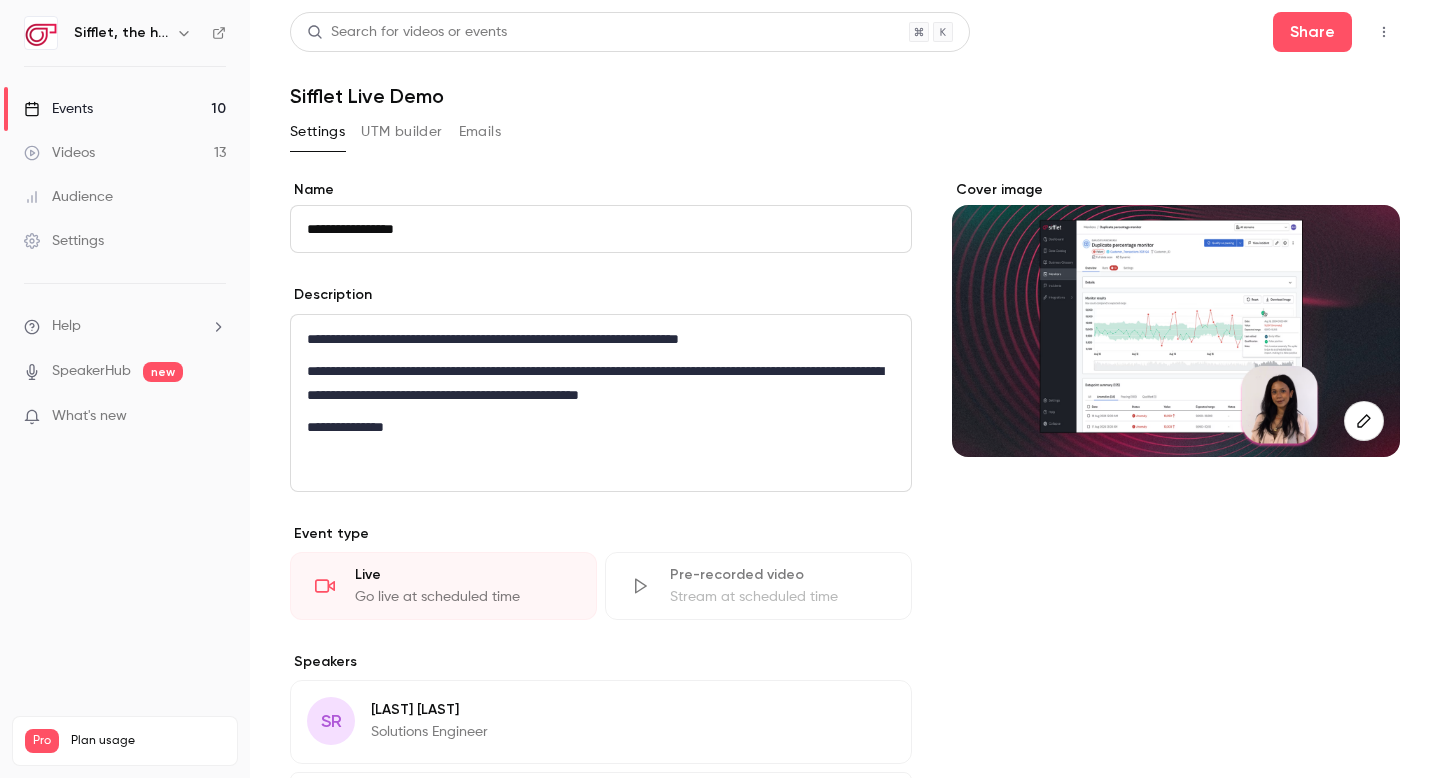 click on "Events 10" at bounding box center (125, 109) 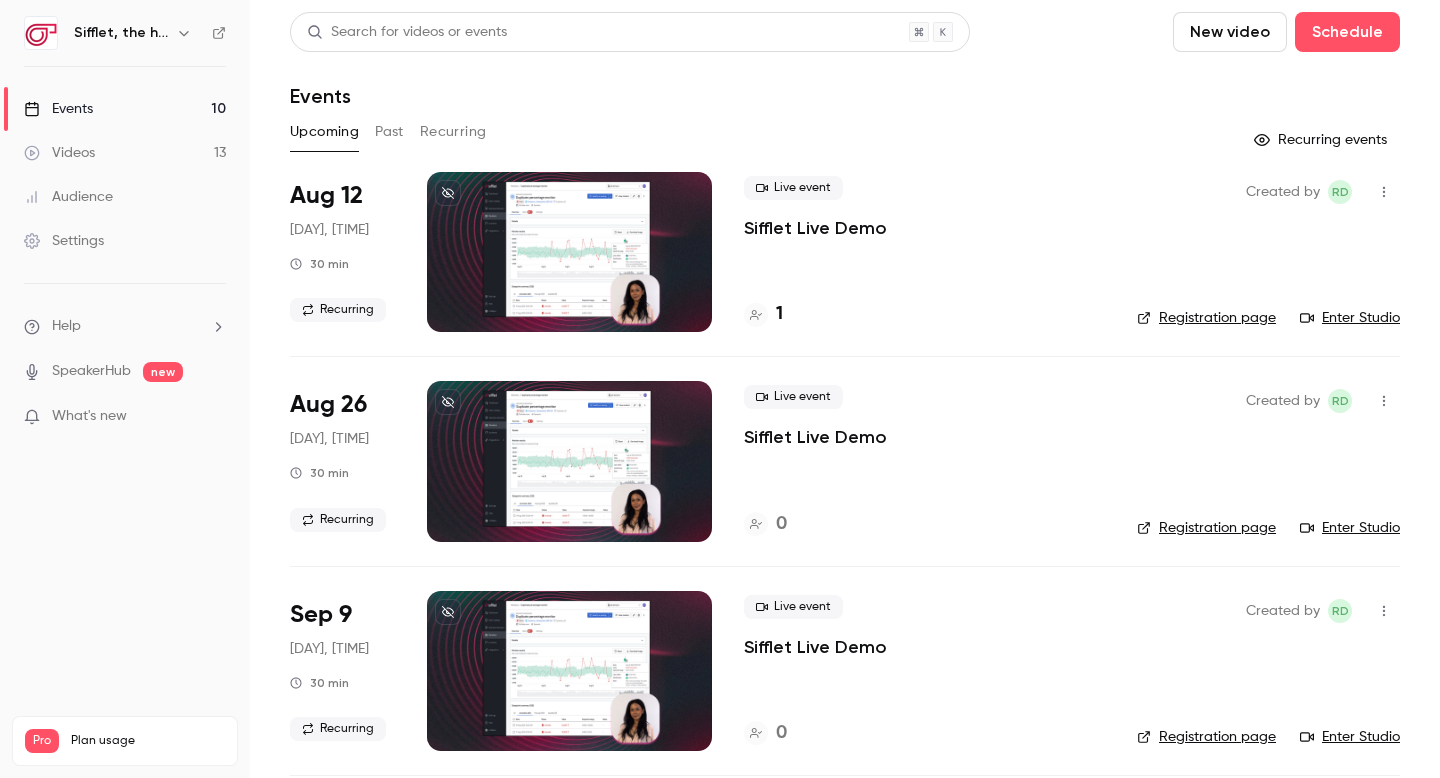 click on "Aug 12" at bounding box center [326, 196] 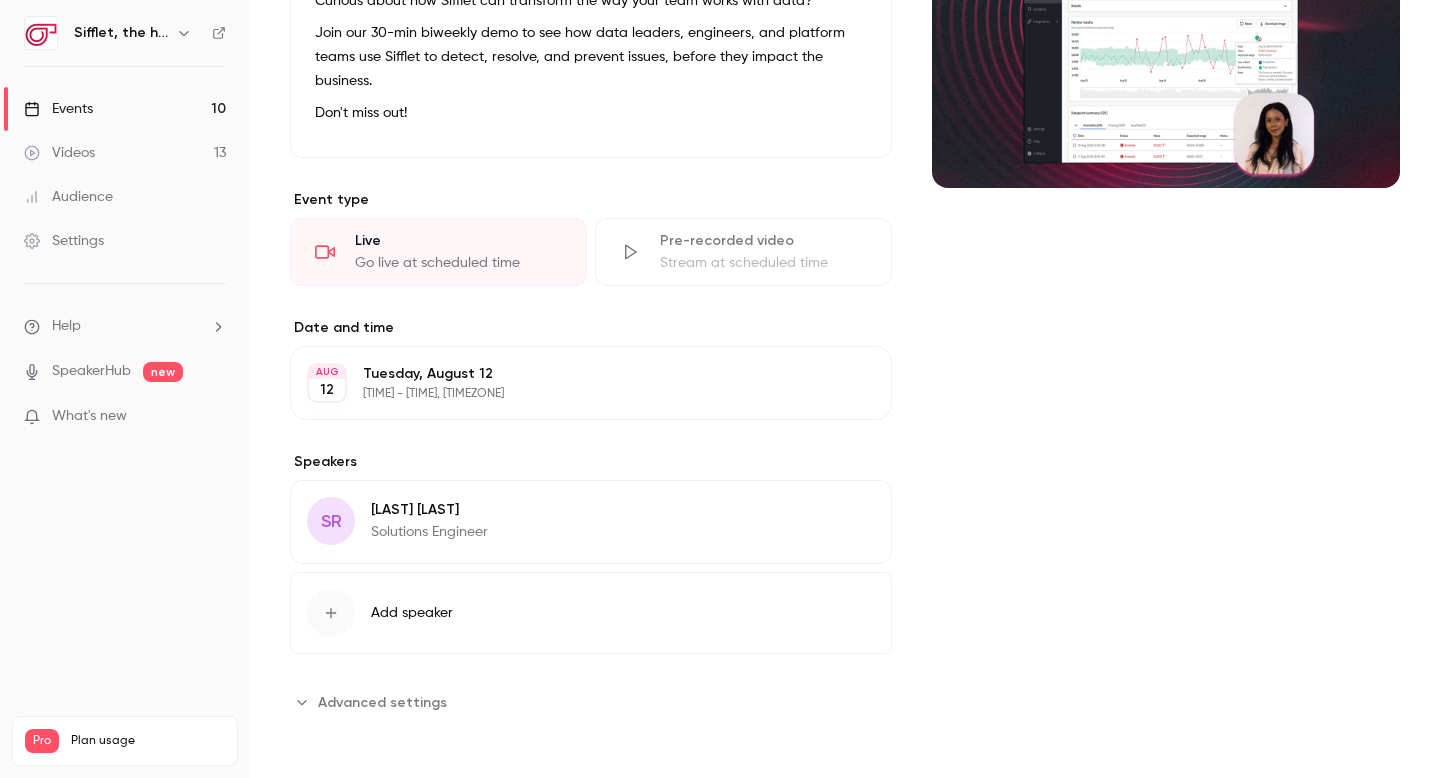 scroll, scrollTop: 0, scrollLeft: 0, axis: both 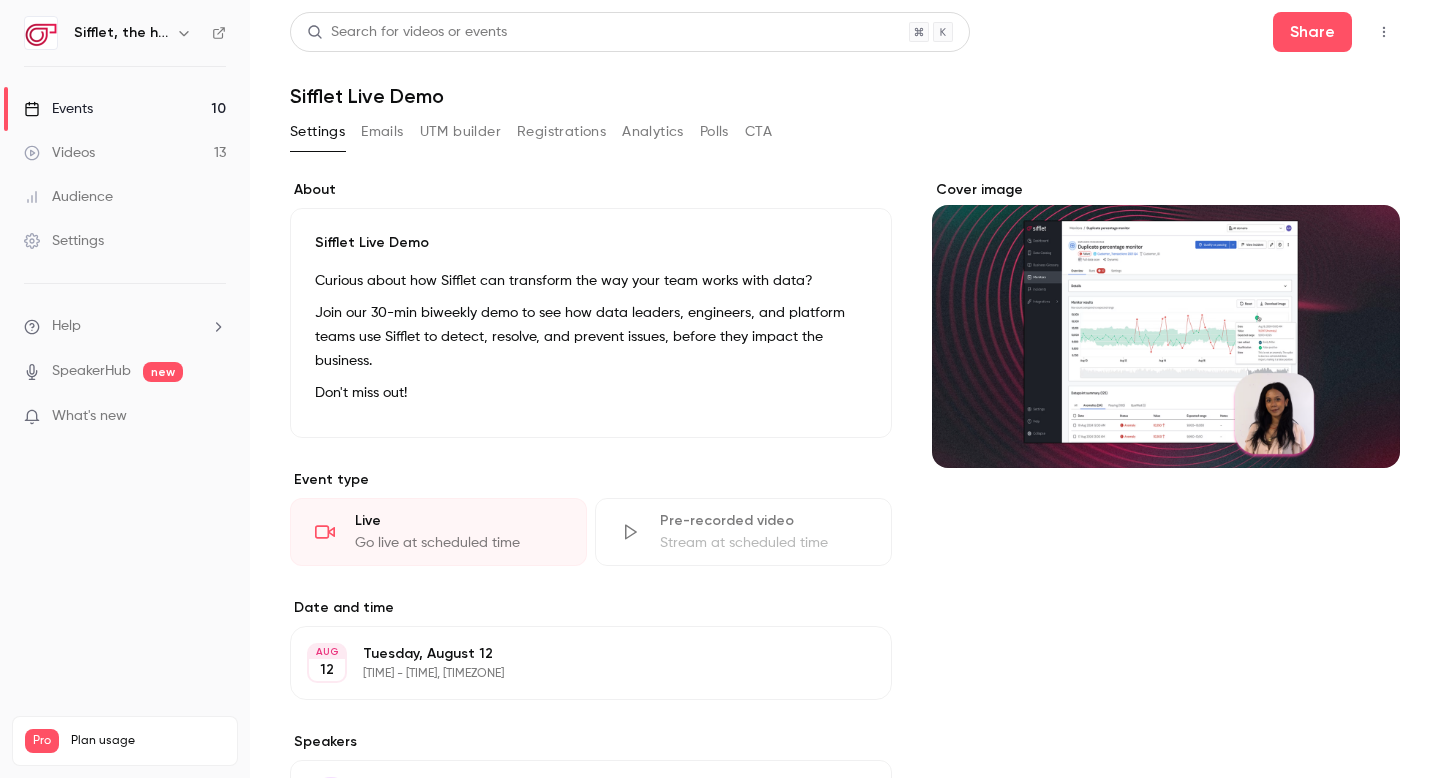 click on "Registrations" at bounding box center (561, 132) 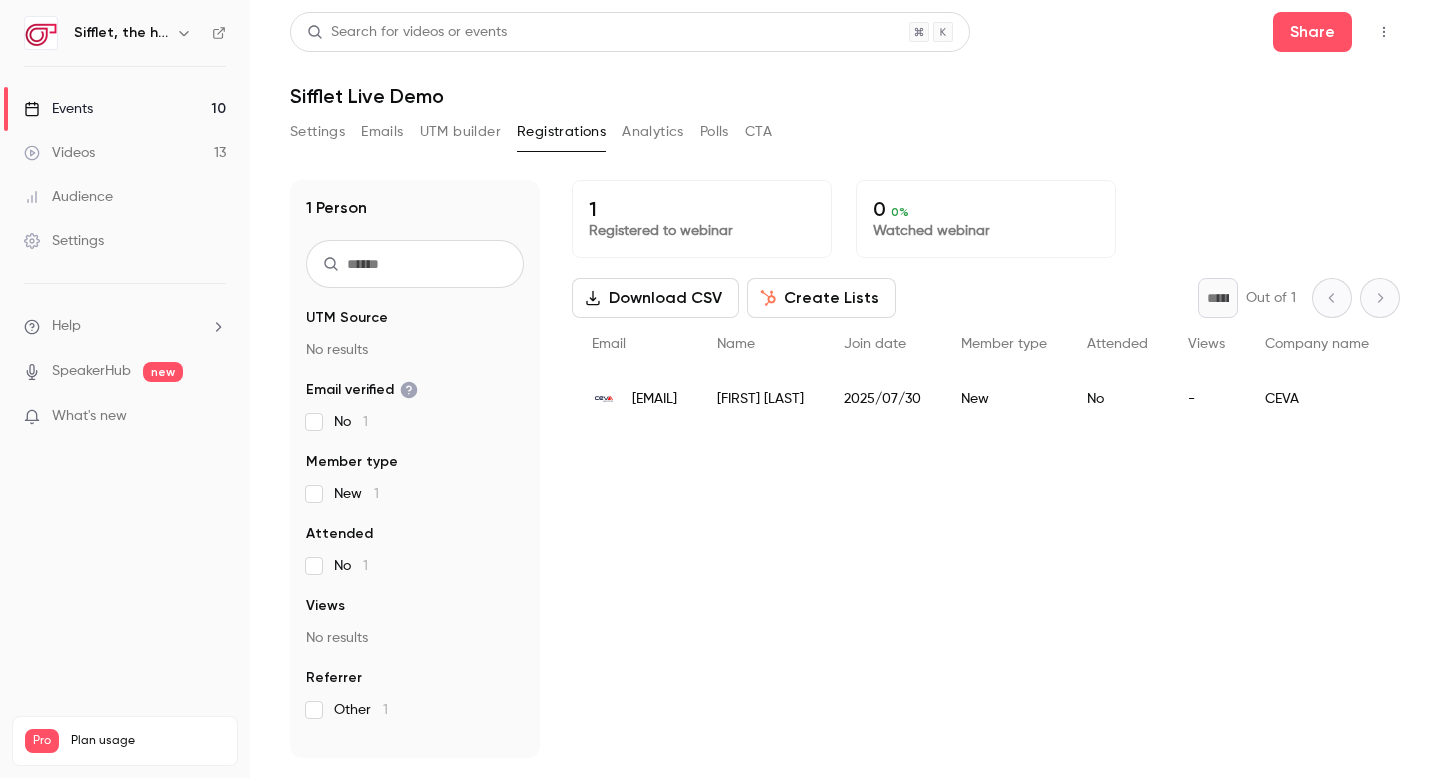 click on "Create Lists" at bounding box center [821, 298] 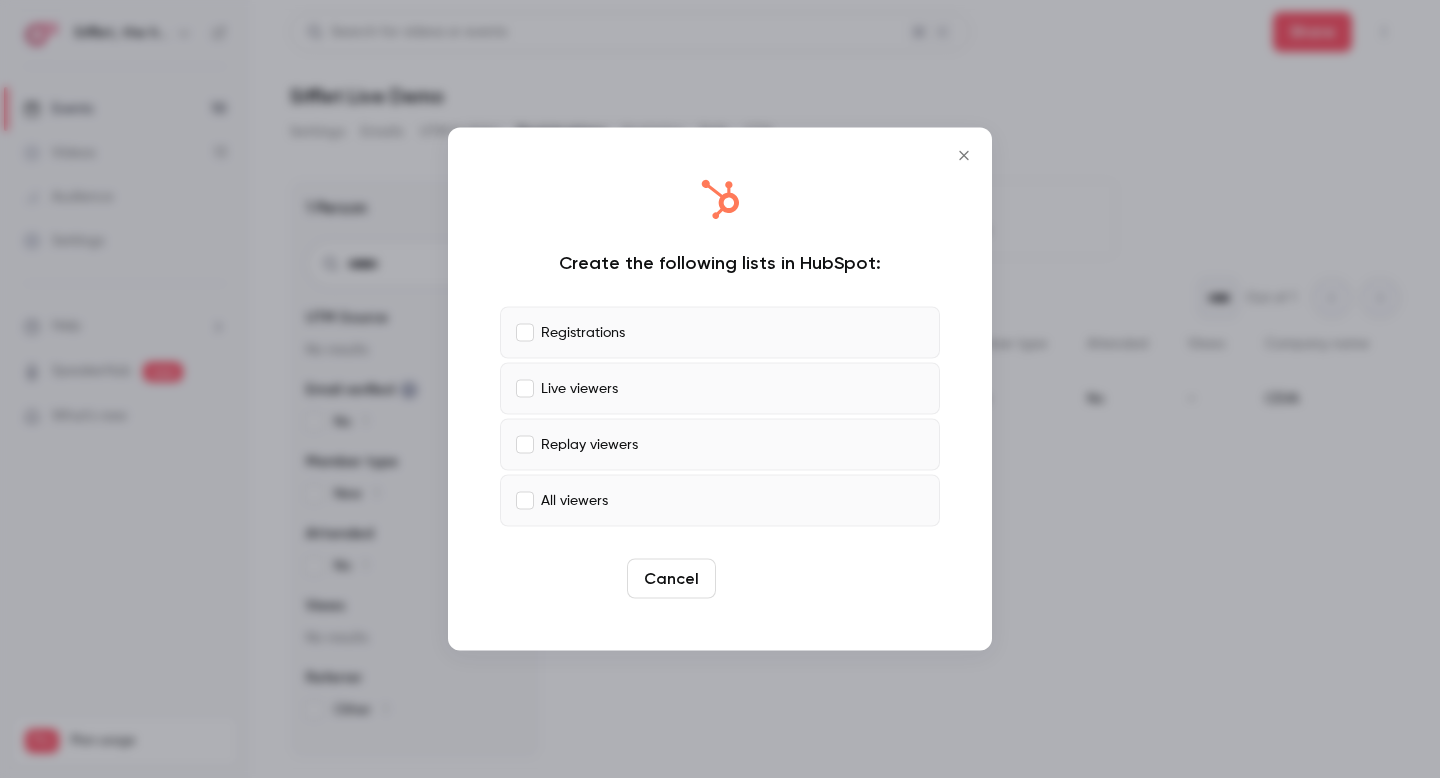 click on "Create" at bounding box center [769, 579] 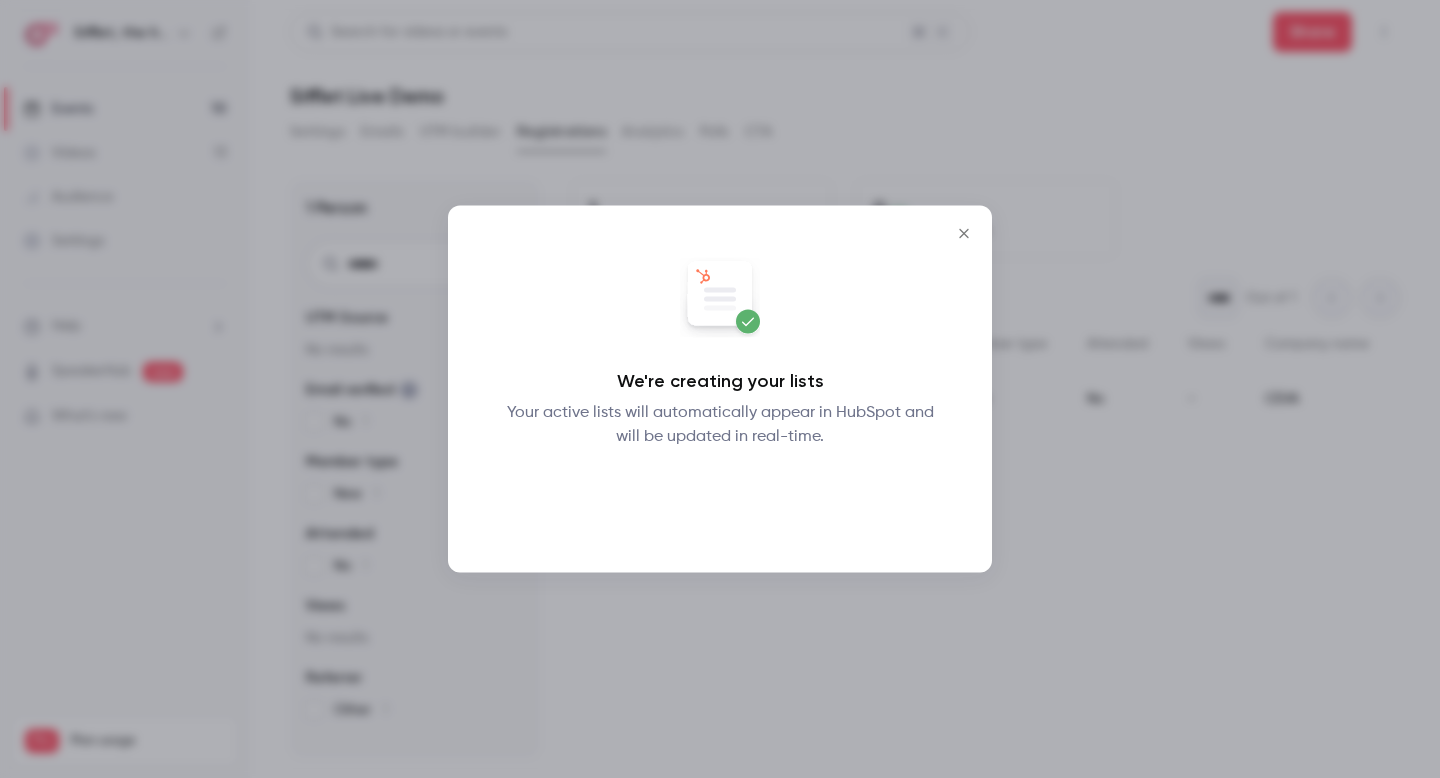 click on "Okay" at bounding box center (720, 501) 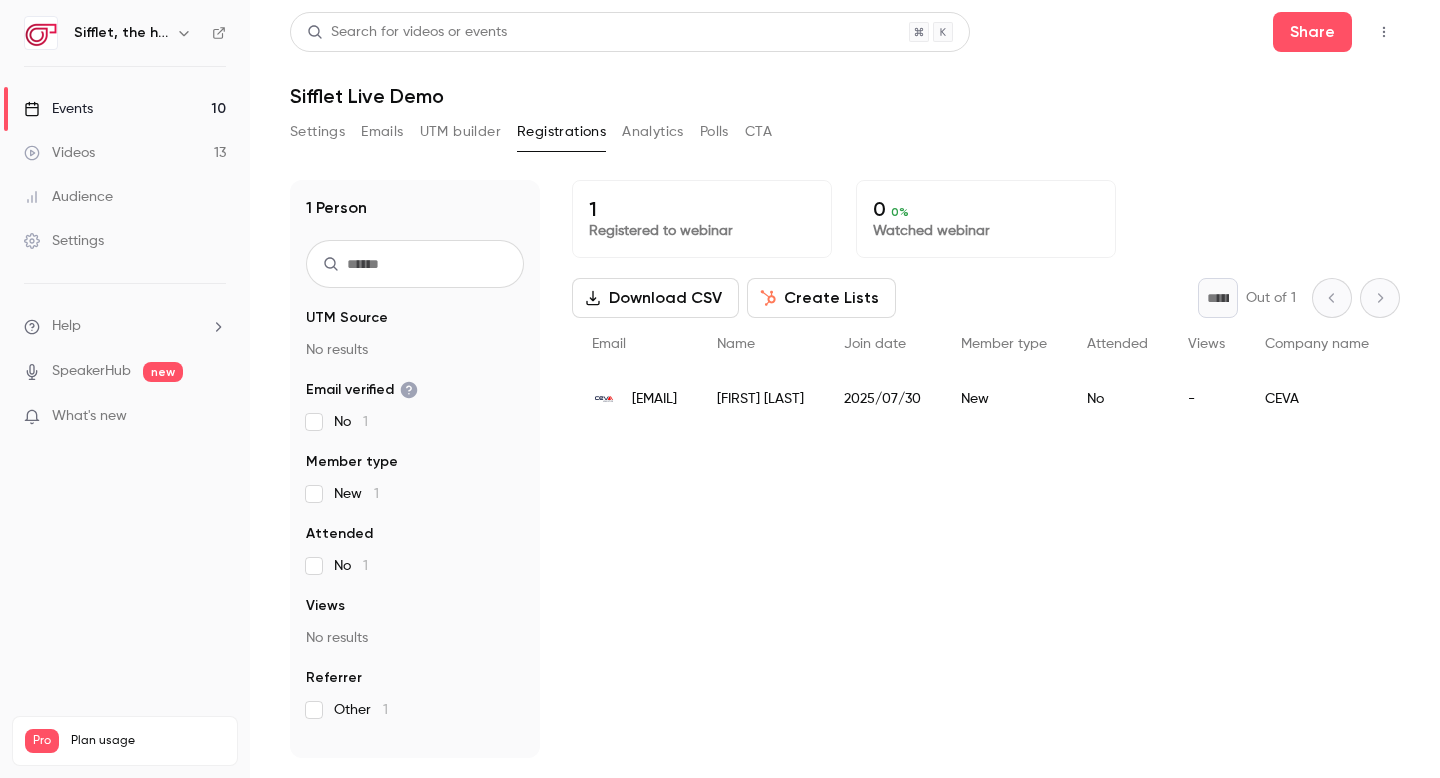 click on "Analytics" at bounding box center (653, 132) 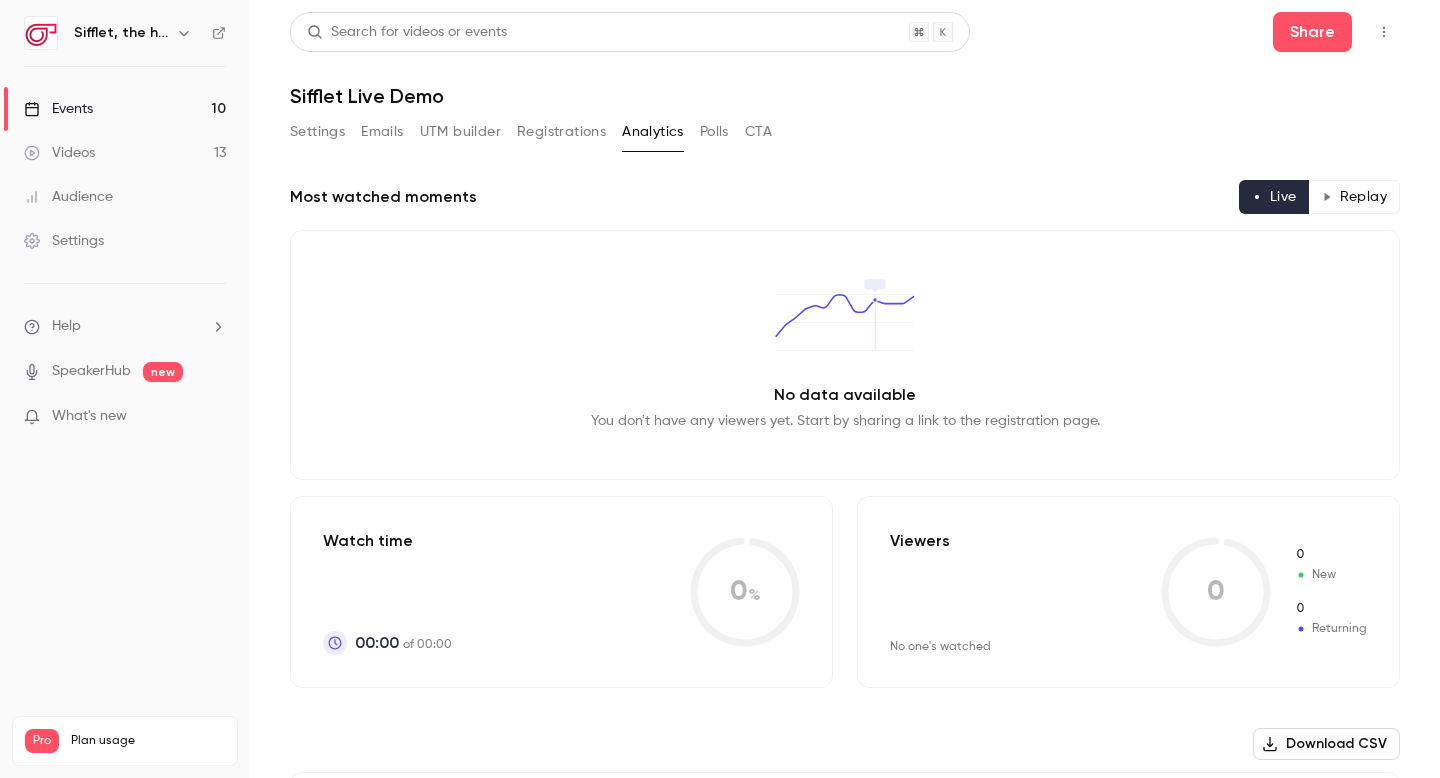 click on "Polls" at bounding box center [714, 132] 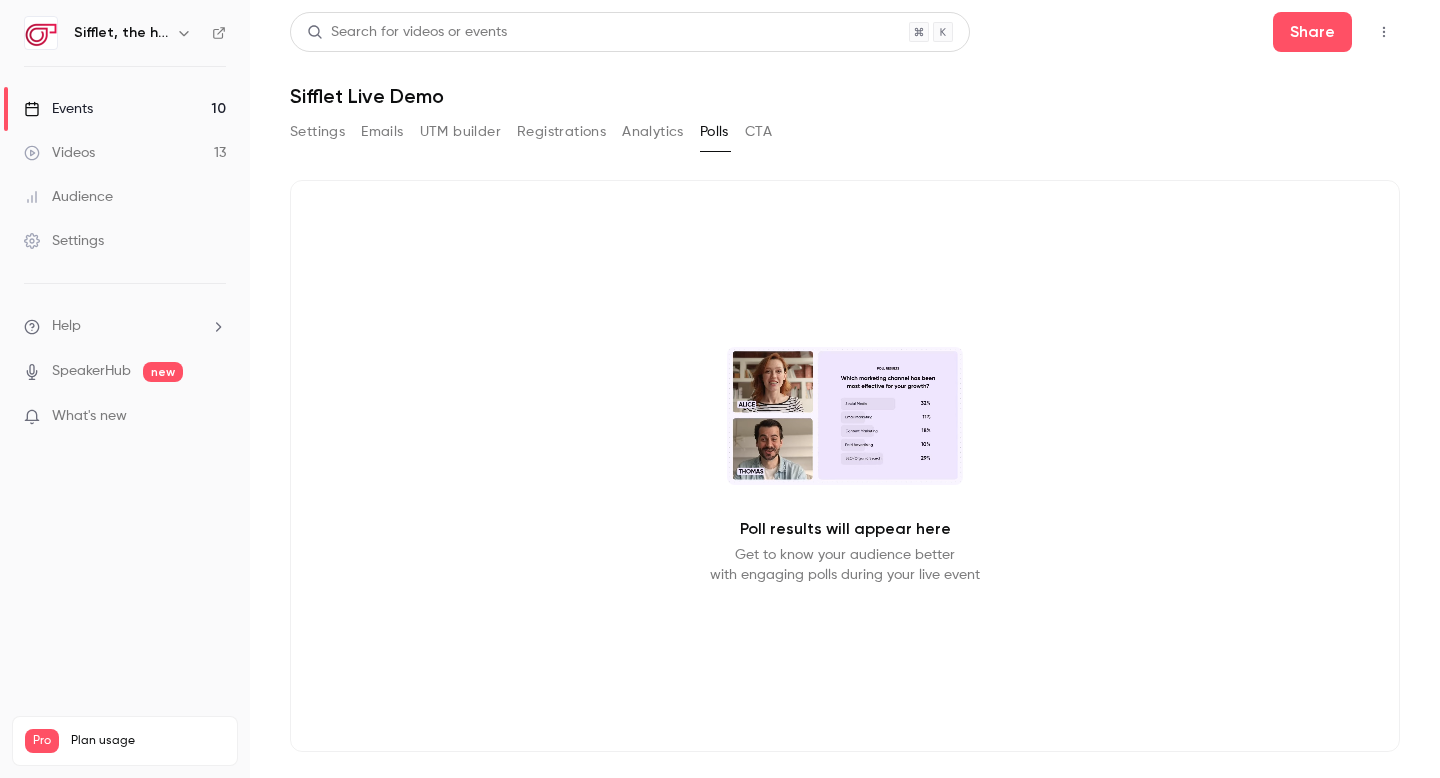 click on "Analytics" at bounding box center [653, 132] 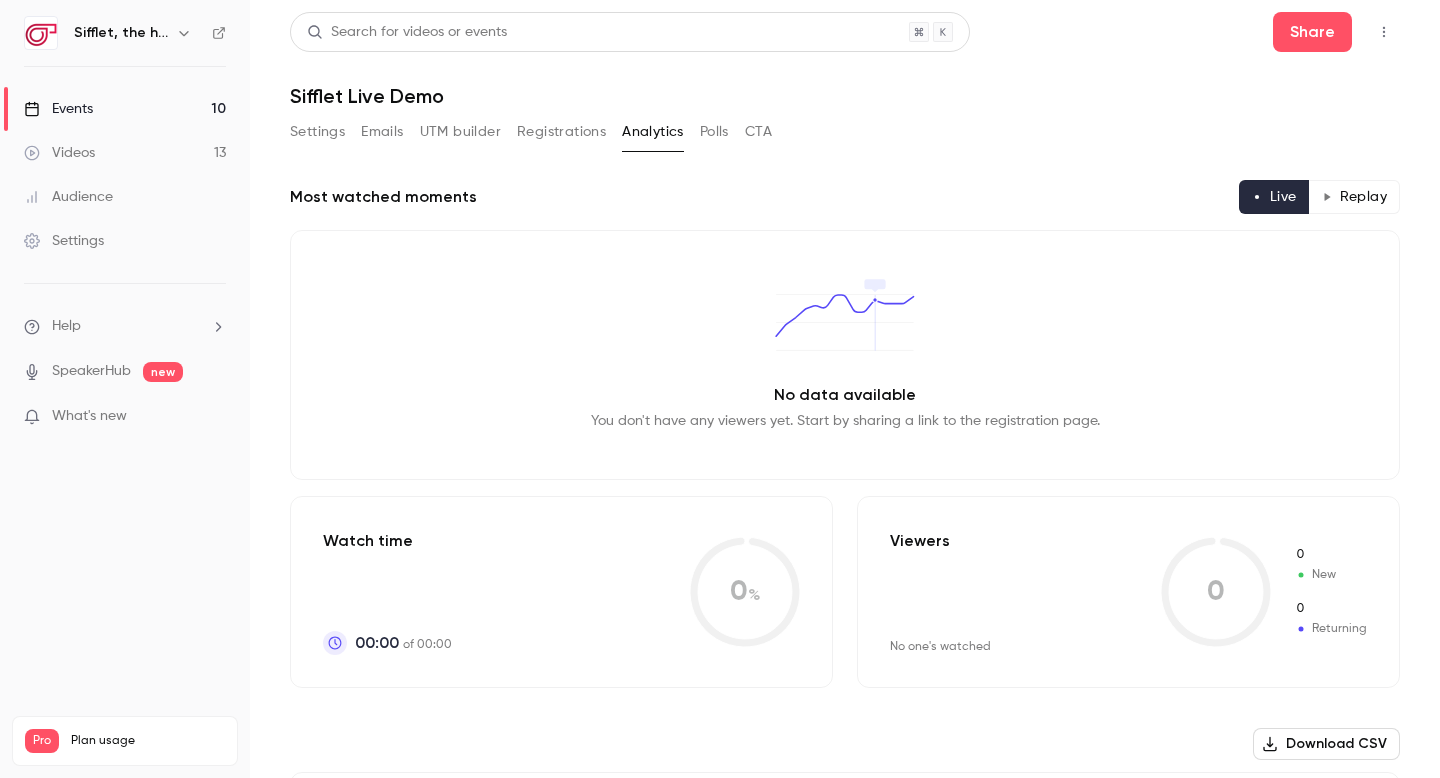 click on "Registrations" at bounding box center (561, 132) 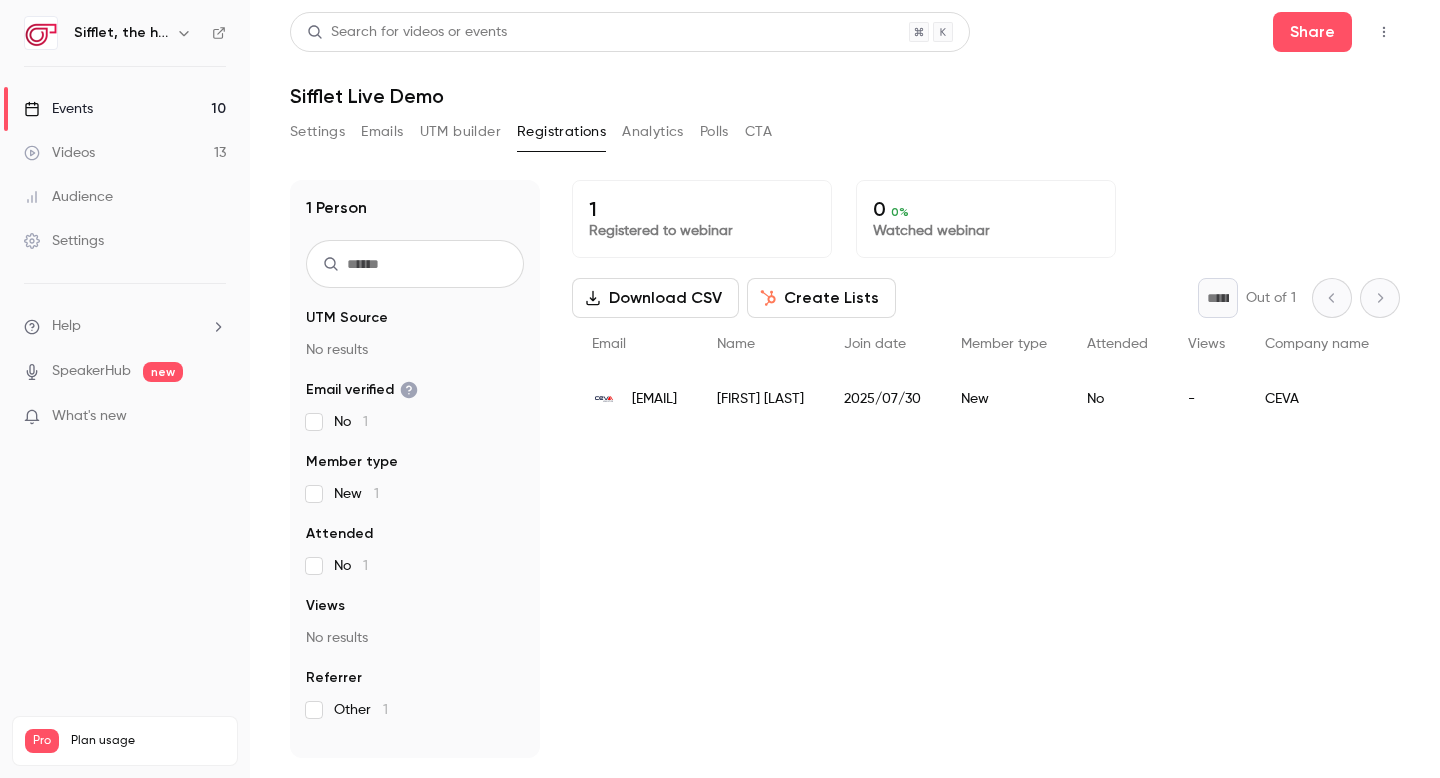 click on "UTM builder" at bounding box center (460, 132) 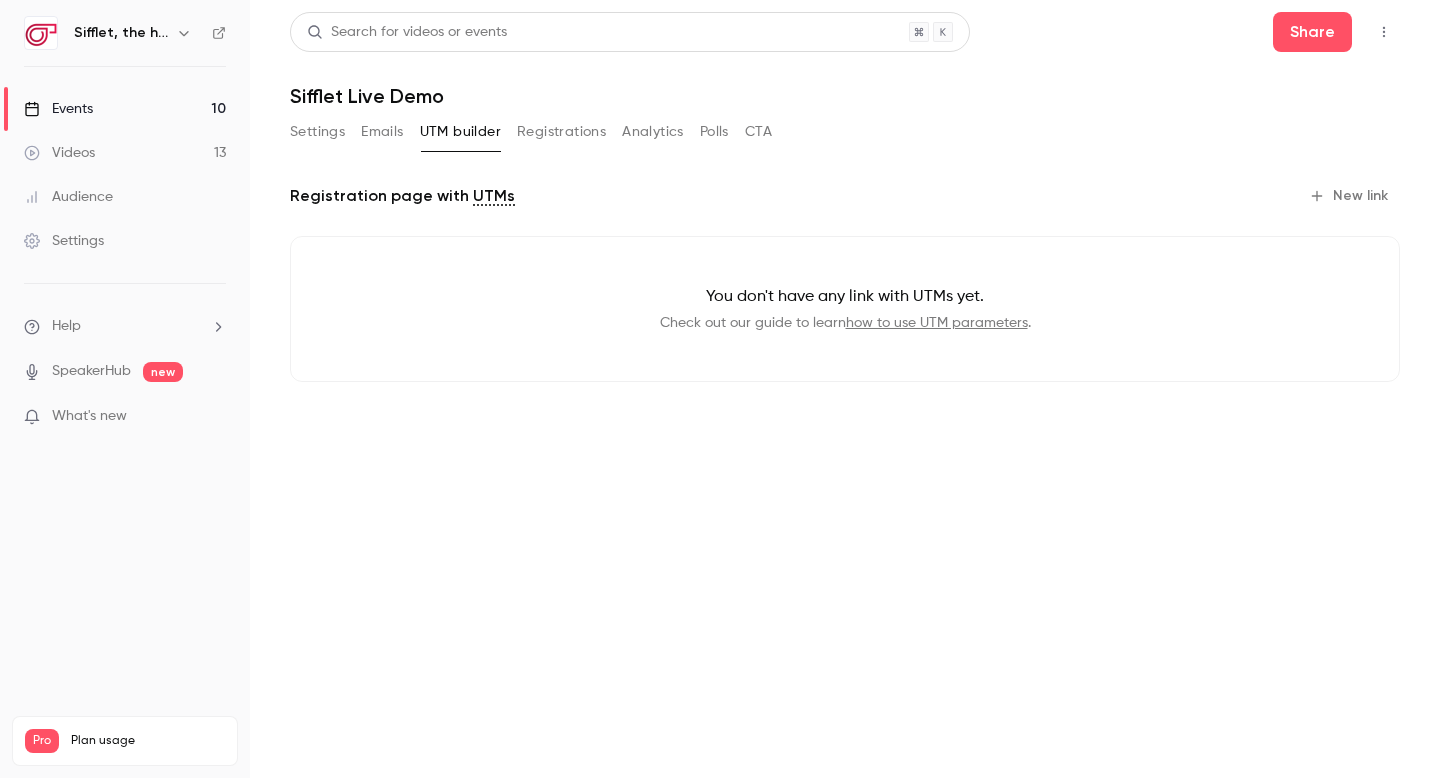 click on "Emails" at bounding box center [382, 132] 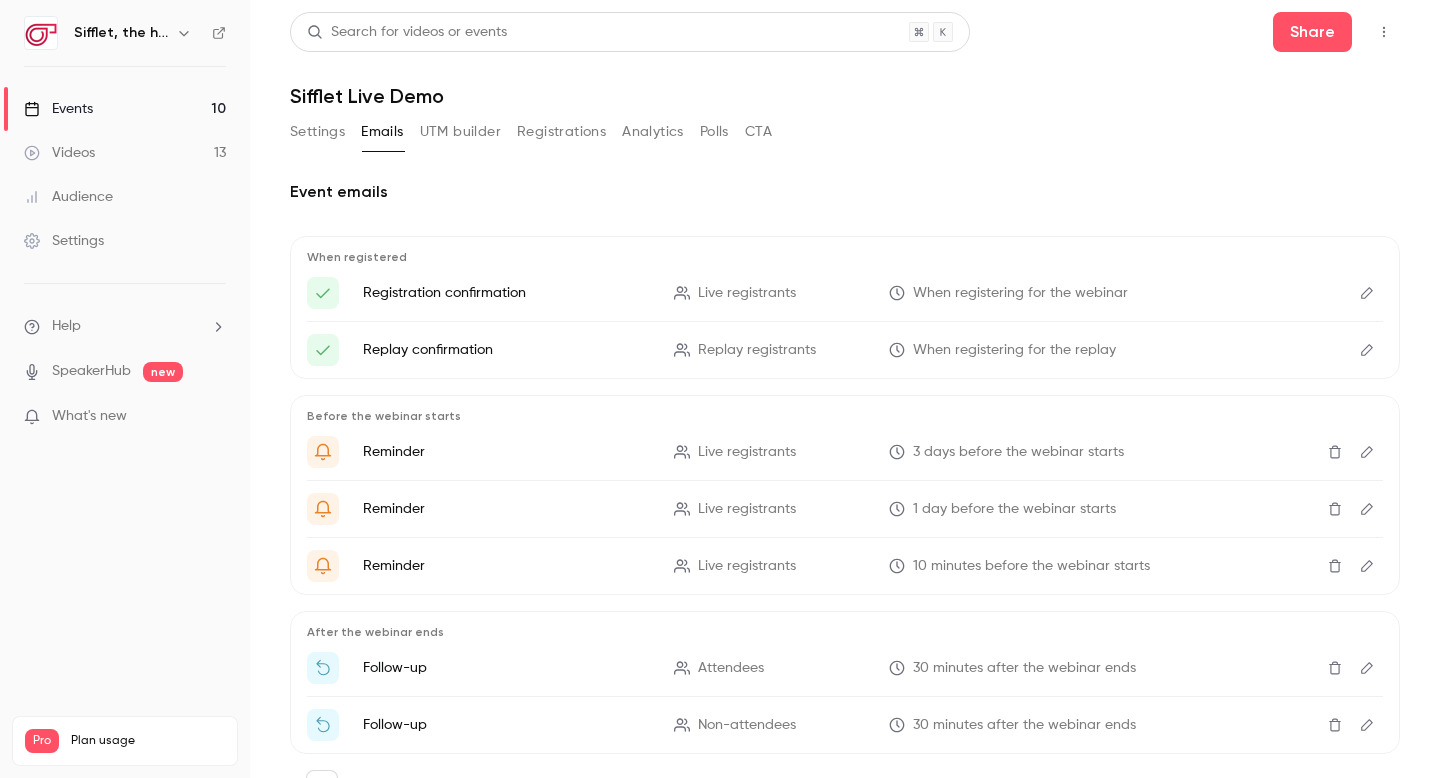 click on "Settings" at bounding box center (317, 132) 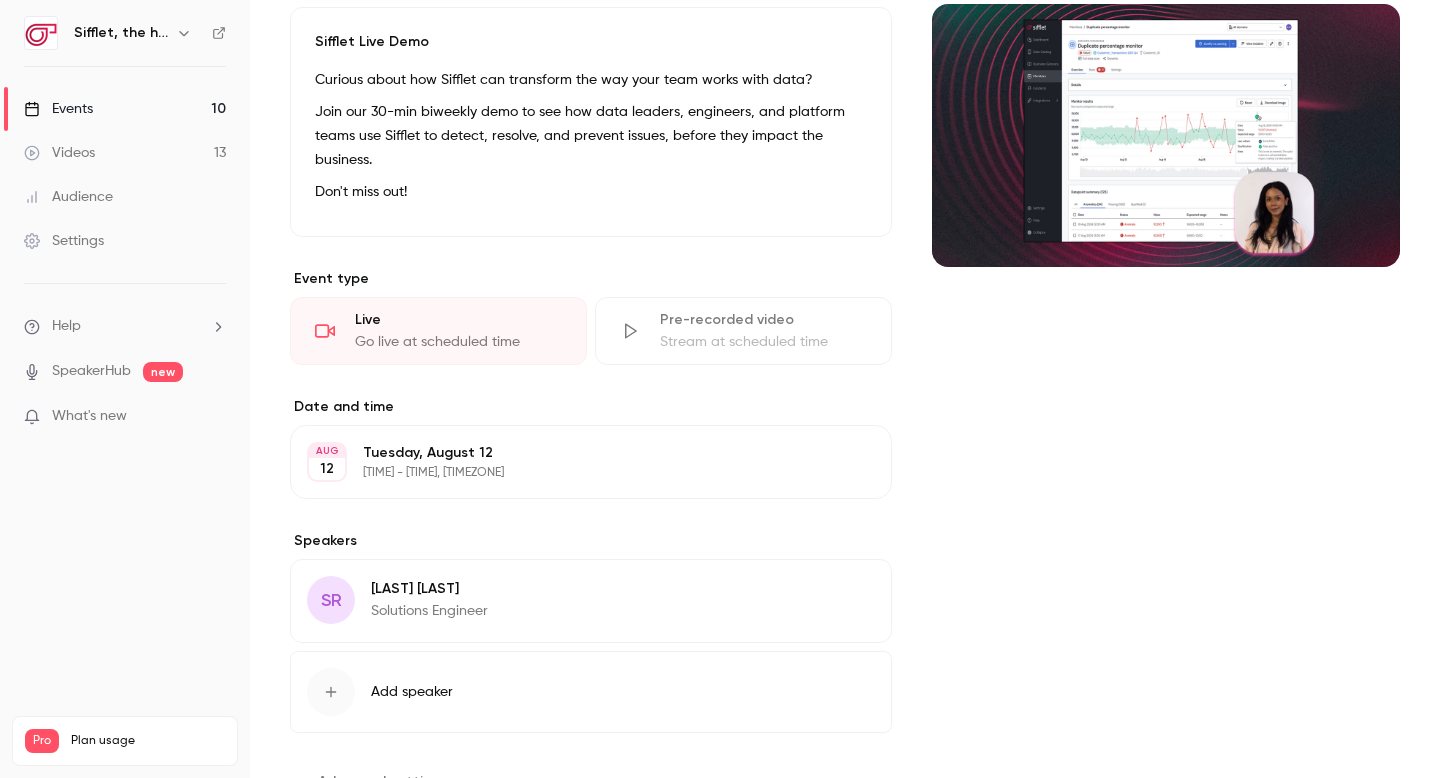 scroll, scrollTop: 280, scrollLeft: 0, axis: vertical 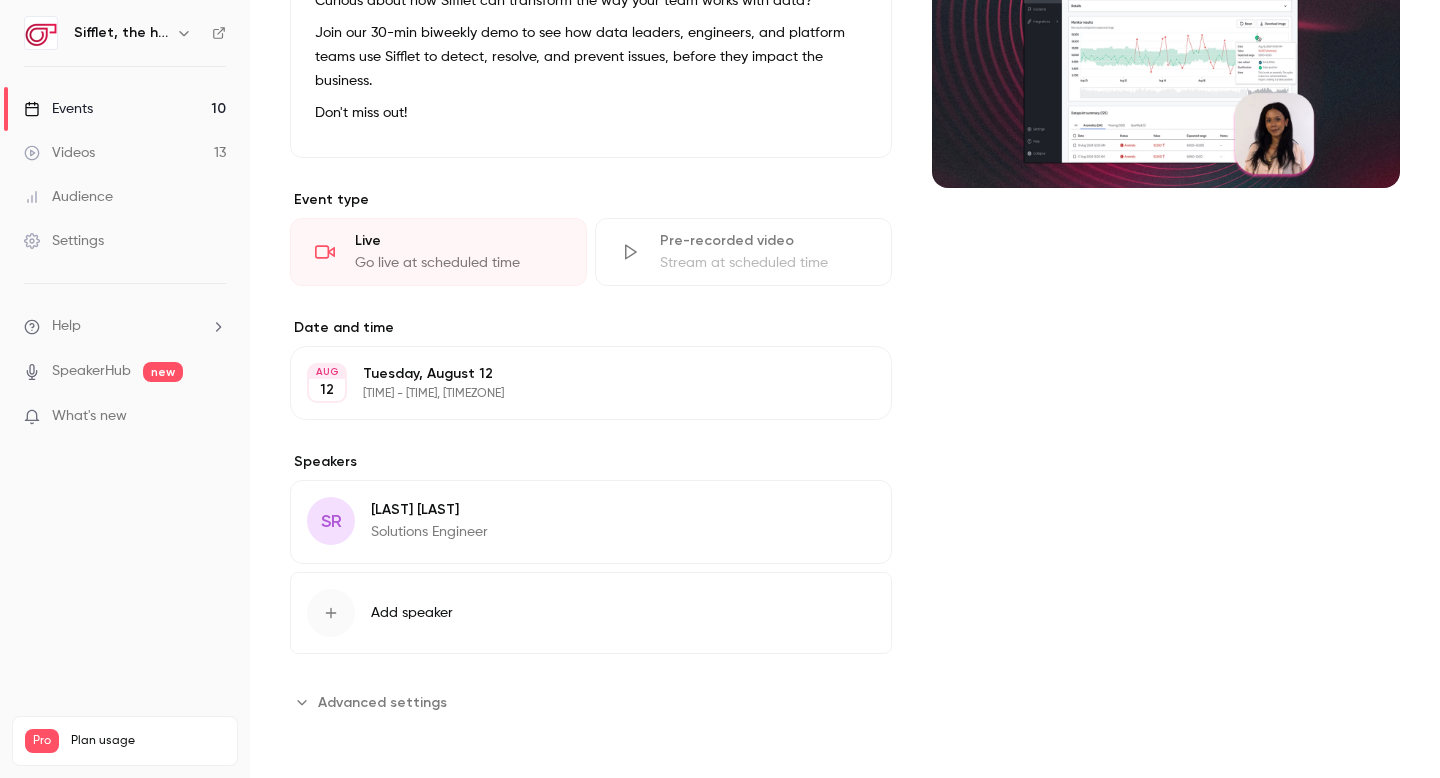 click on "Advanced settings" at bounding box center [382, 702] 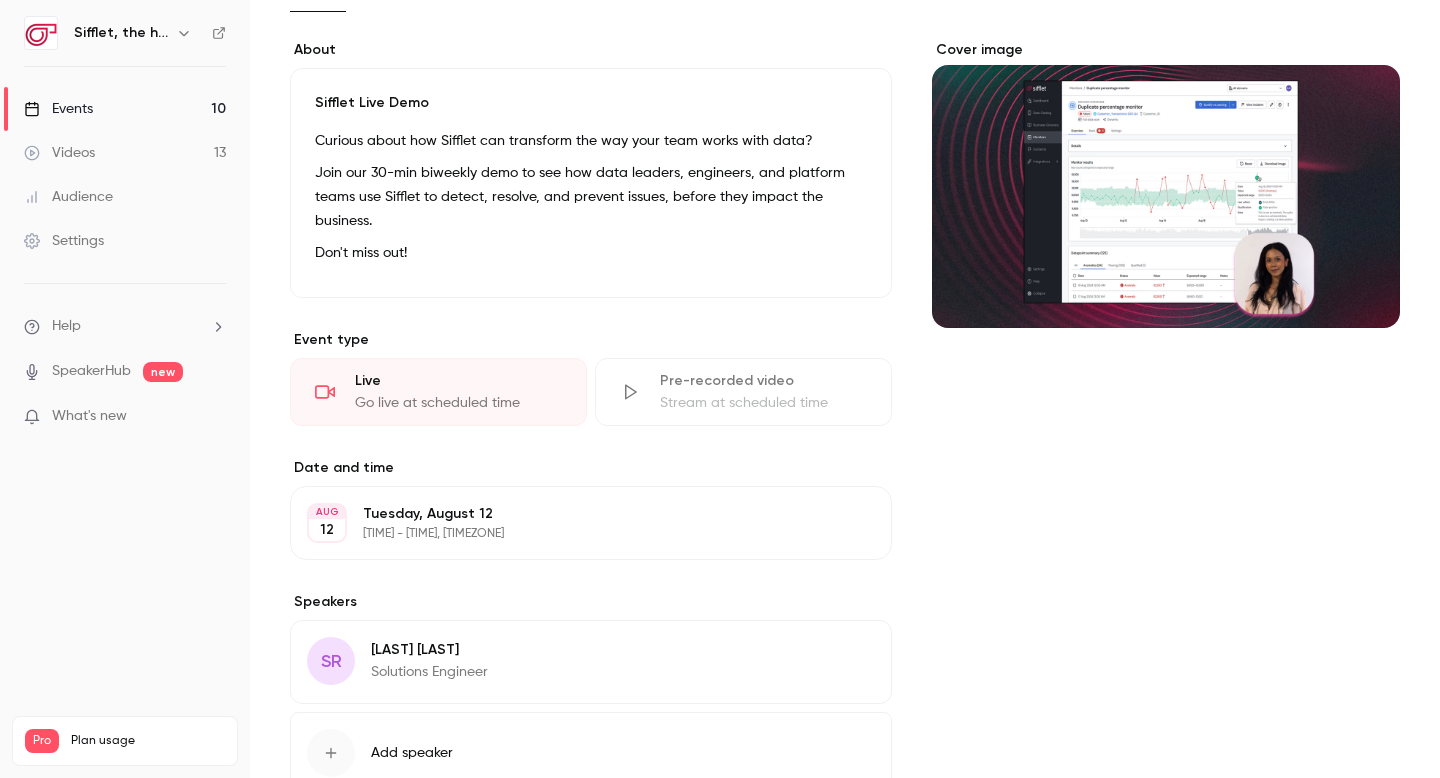 scroll, scrollTop: 0, scrollLeft: 0, axis: both 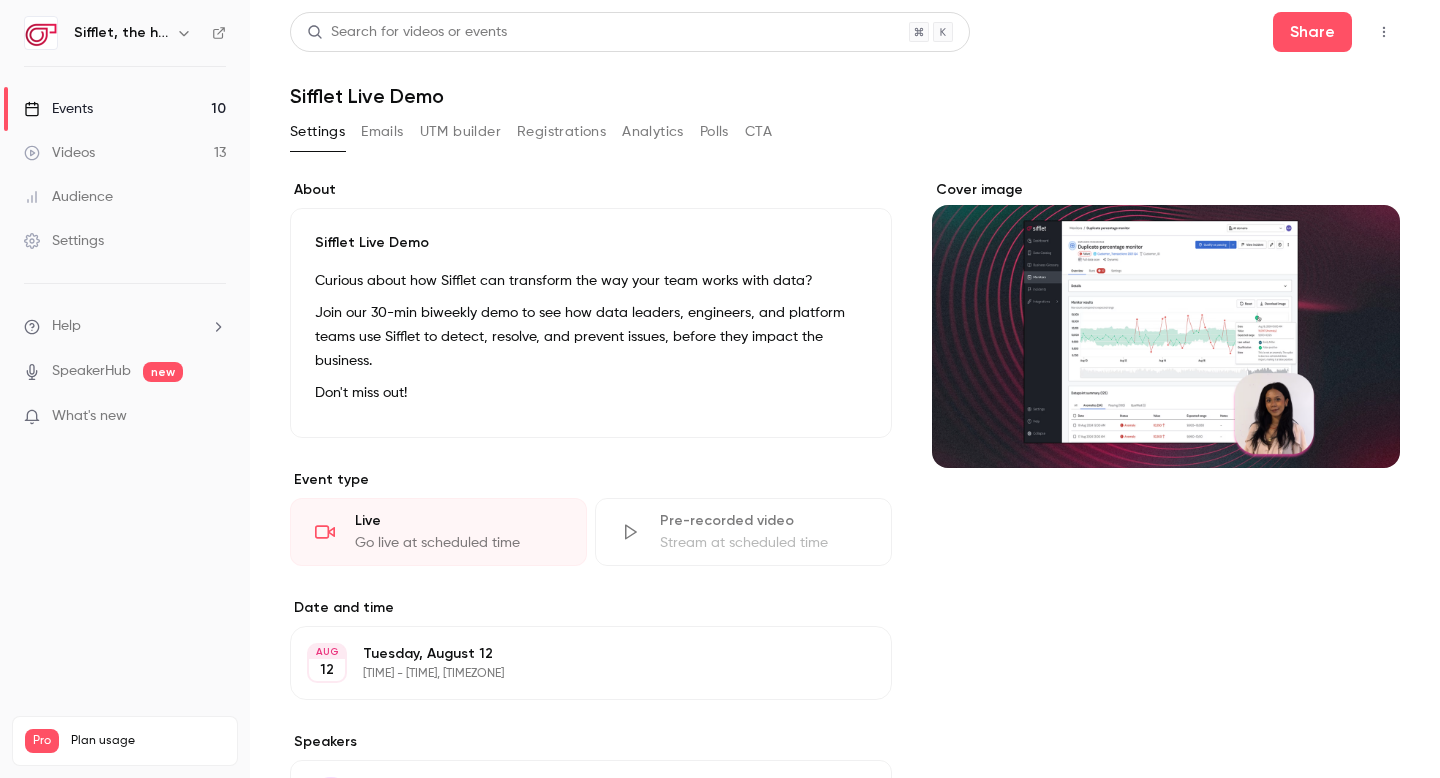 click on "Polls" at bounding box center (714, 132) 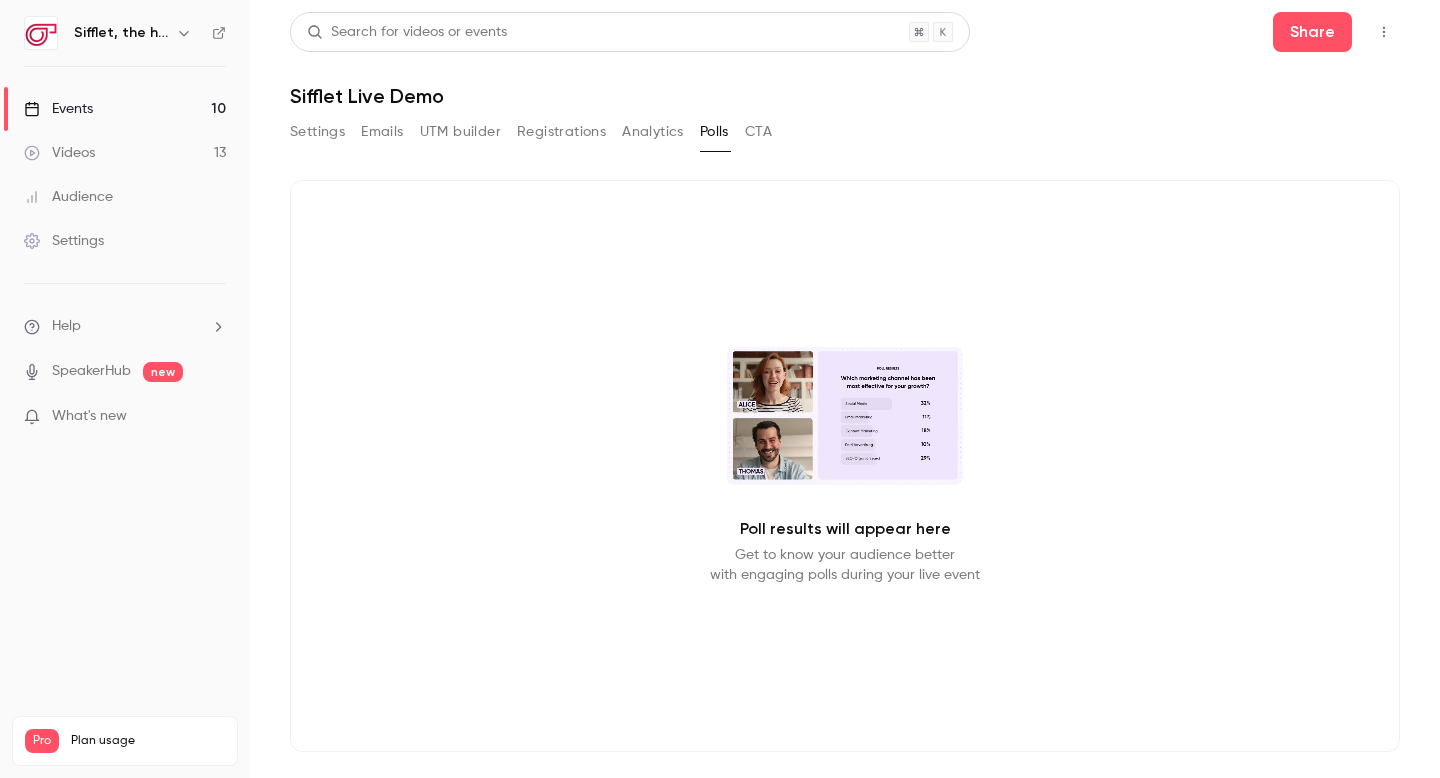 click on "CTA" at bounding box center (758, 132) 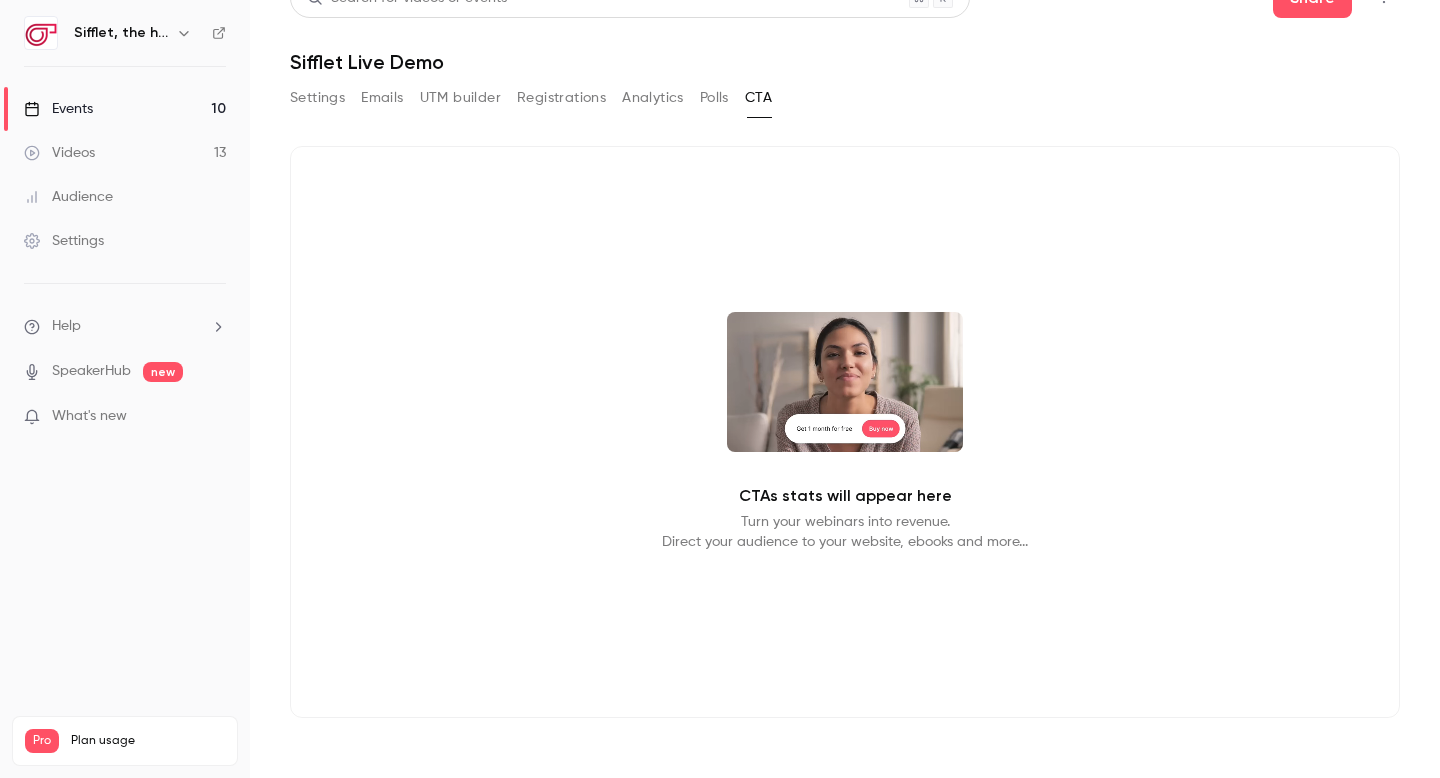 scroll, scrollTop: 0, scrollLeft: 0, axis: both 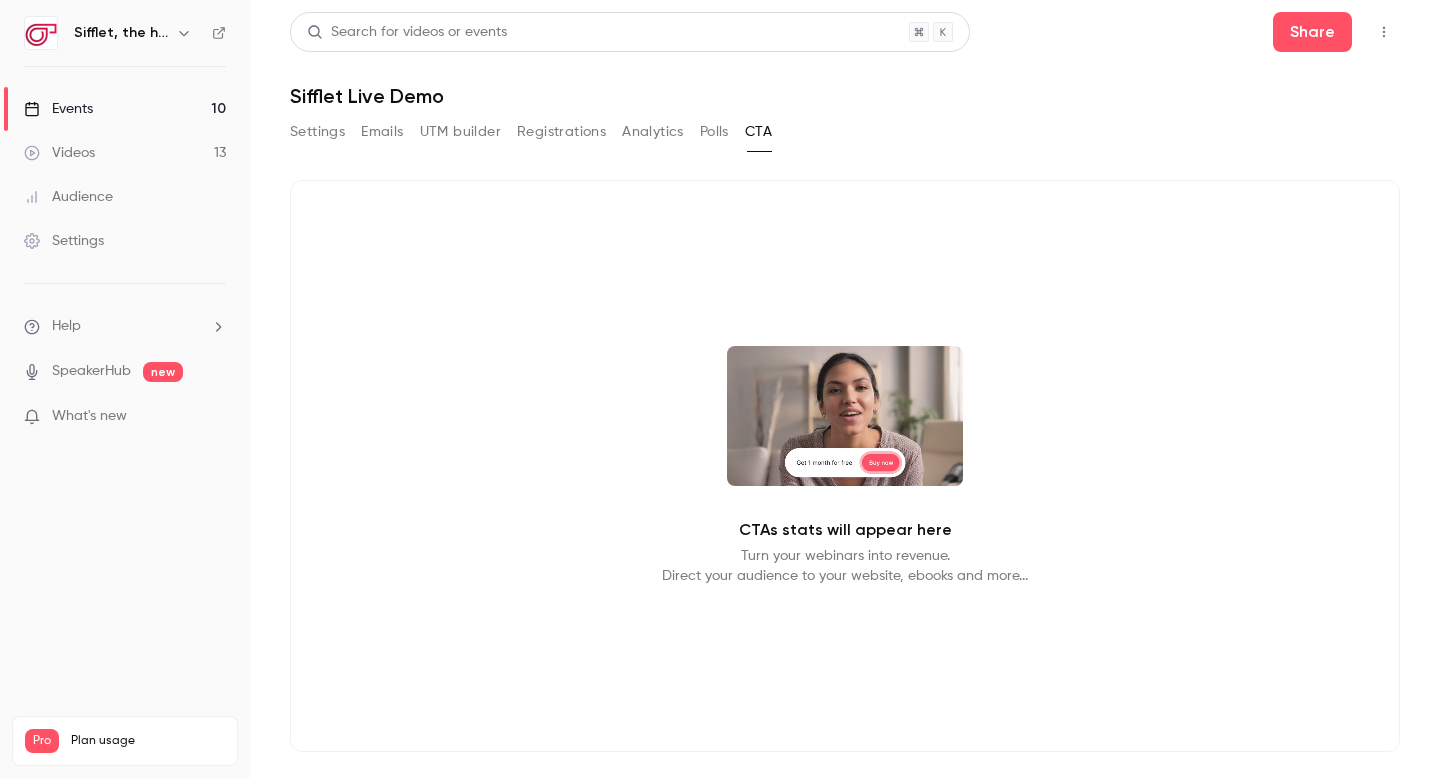 click at bounding box center (845, 416) 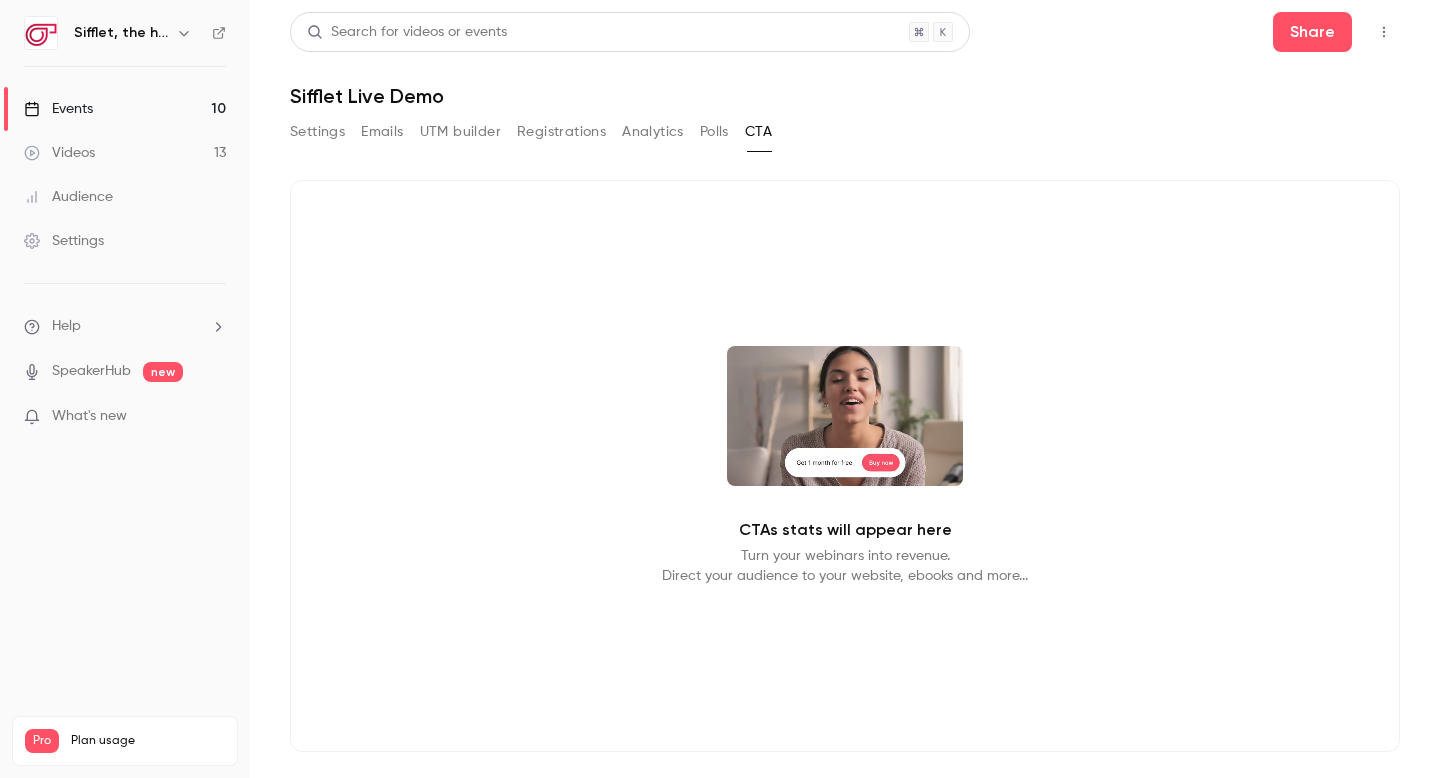 click on "Polls" at bounding box center [714, 132] 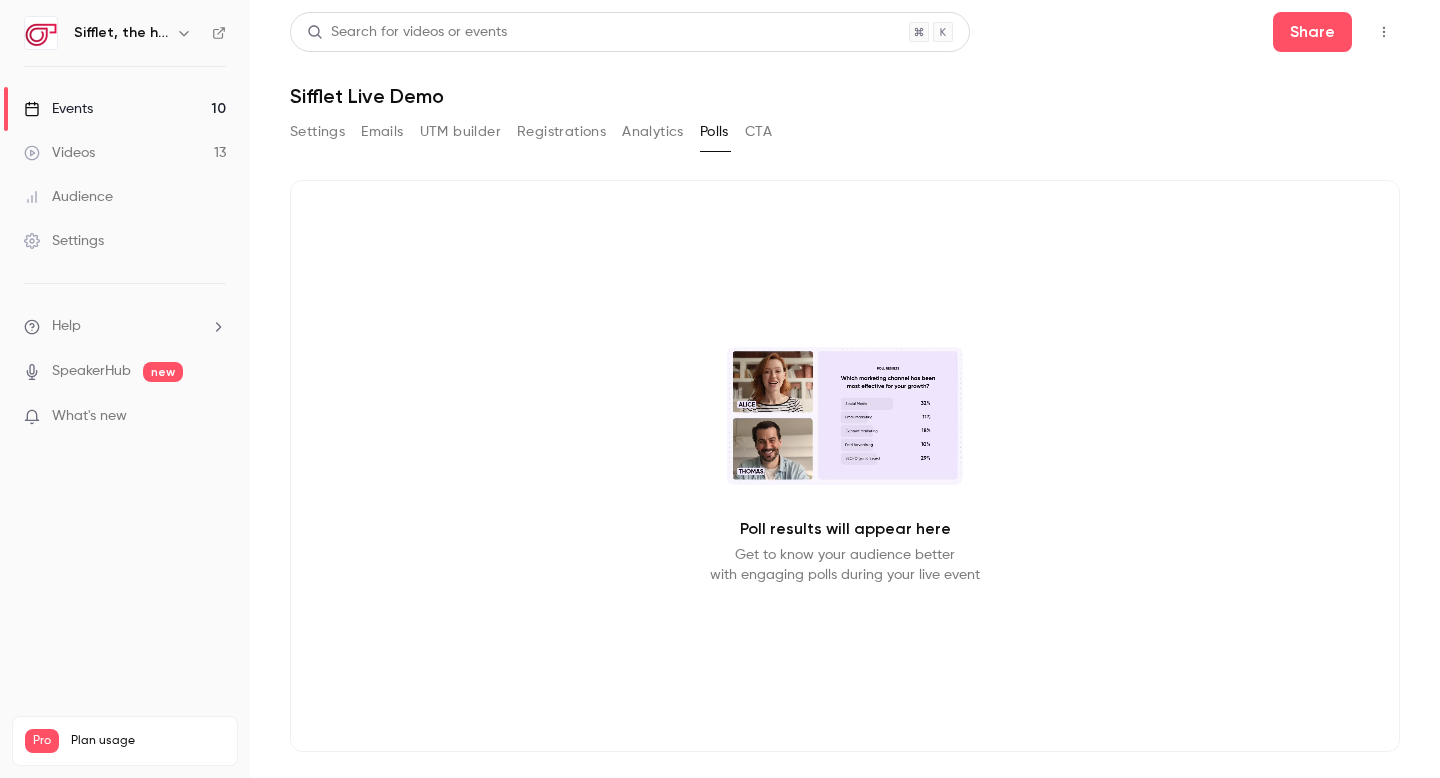 click on "Settings" at bounding box center [317, 132] 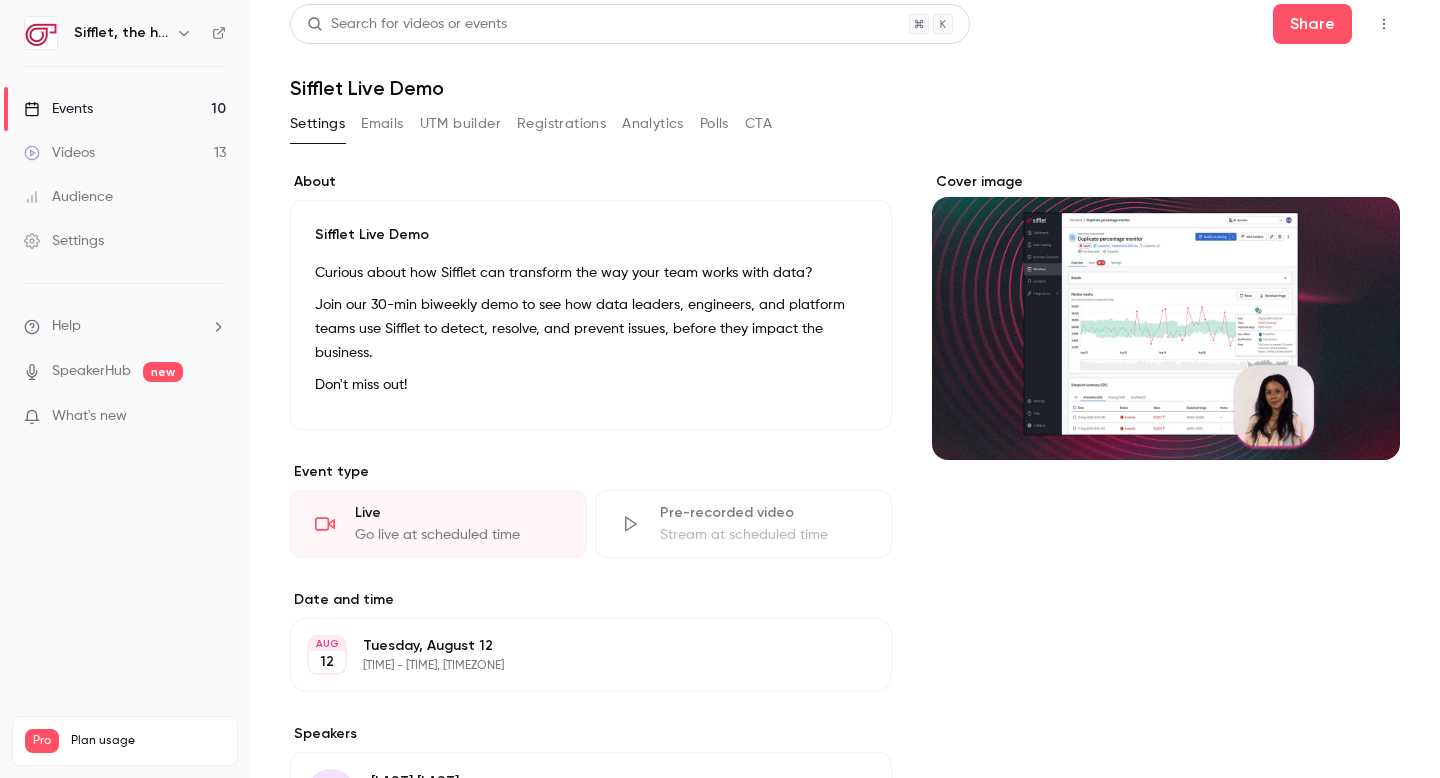 scroll, scrollTop: 0, scrollLeft: 0, axis: both 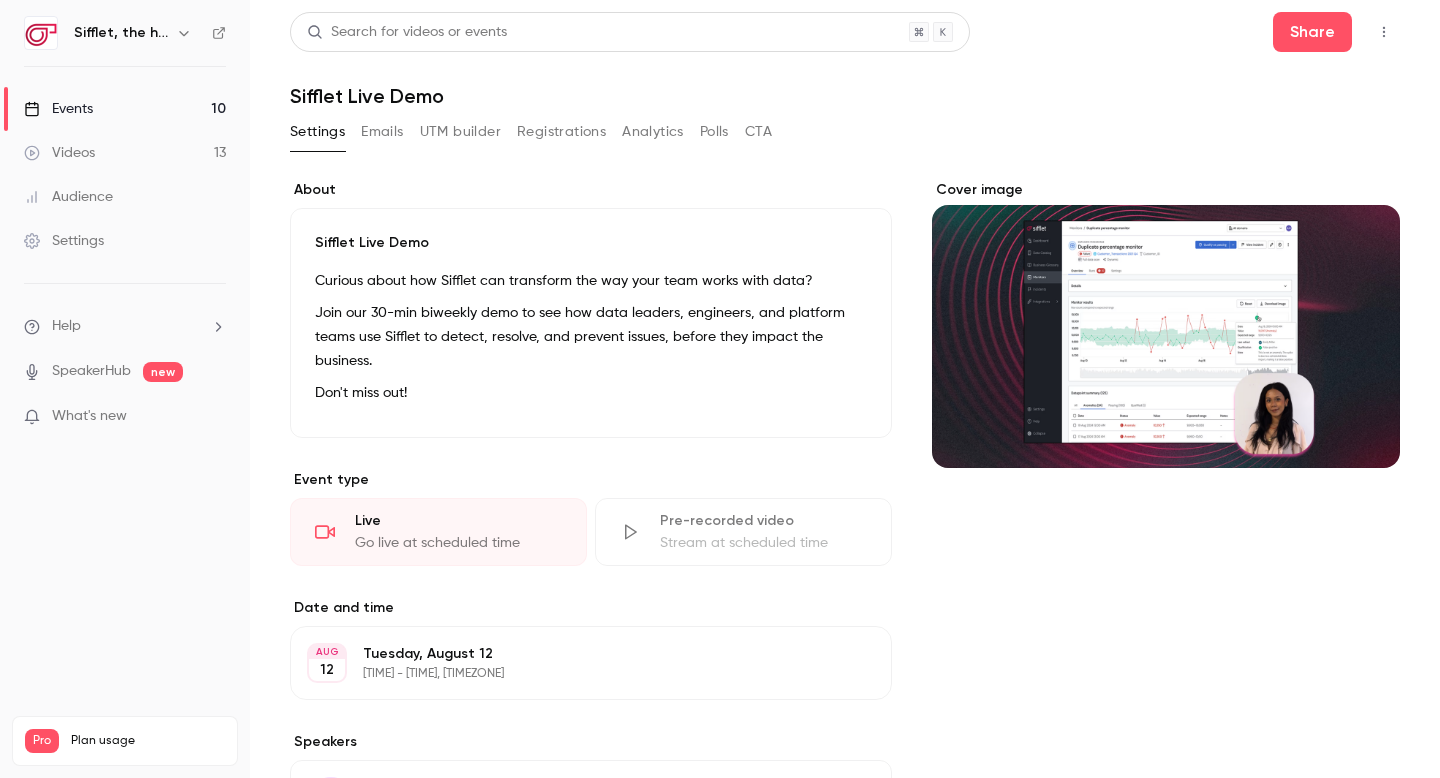 click on "Analytics" at bounding box center (653, 132) 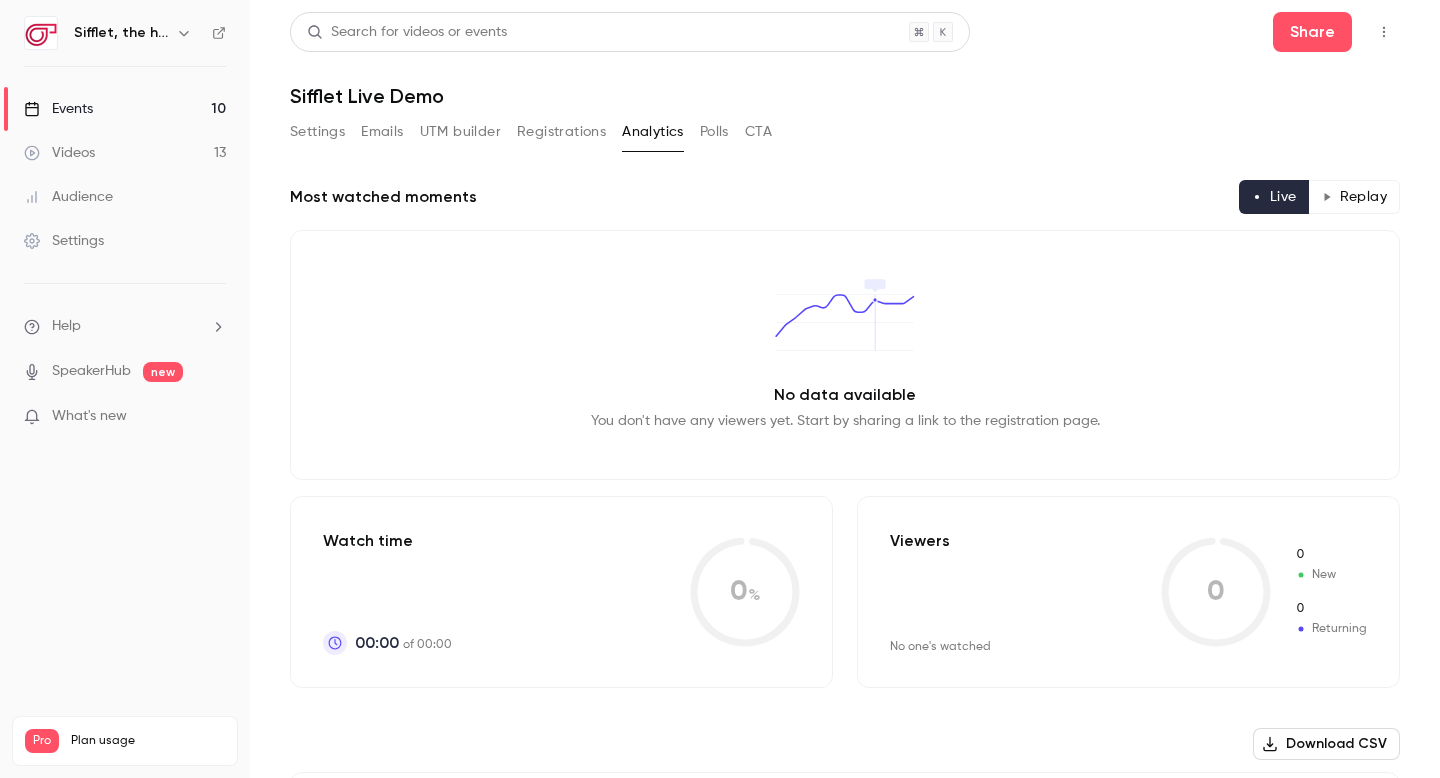 click on "Polls" at bounding box center (714, 132) 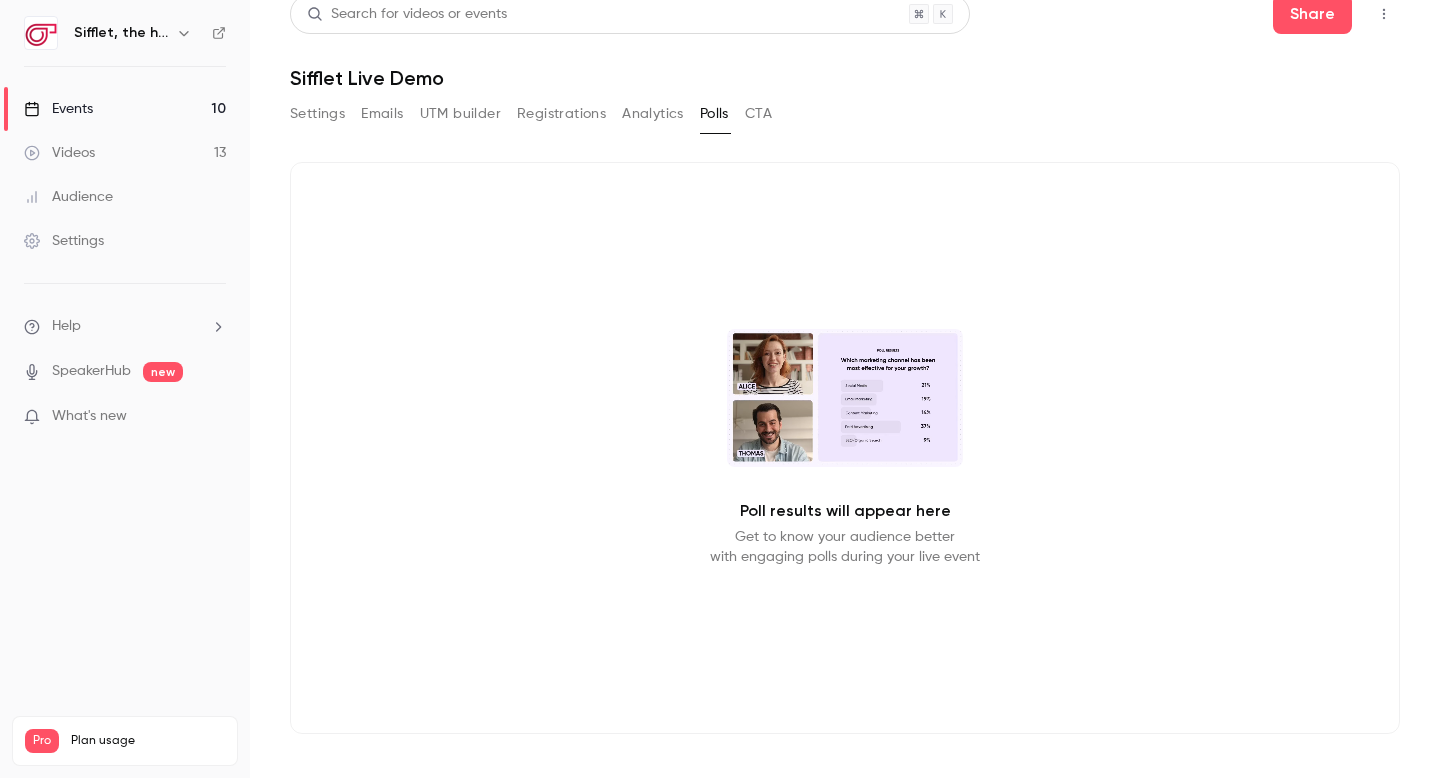 scroll, scrollTop: 0, scrollLeft: 0, axis: both 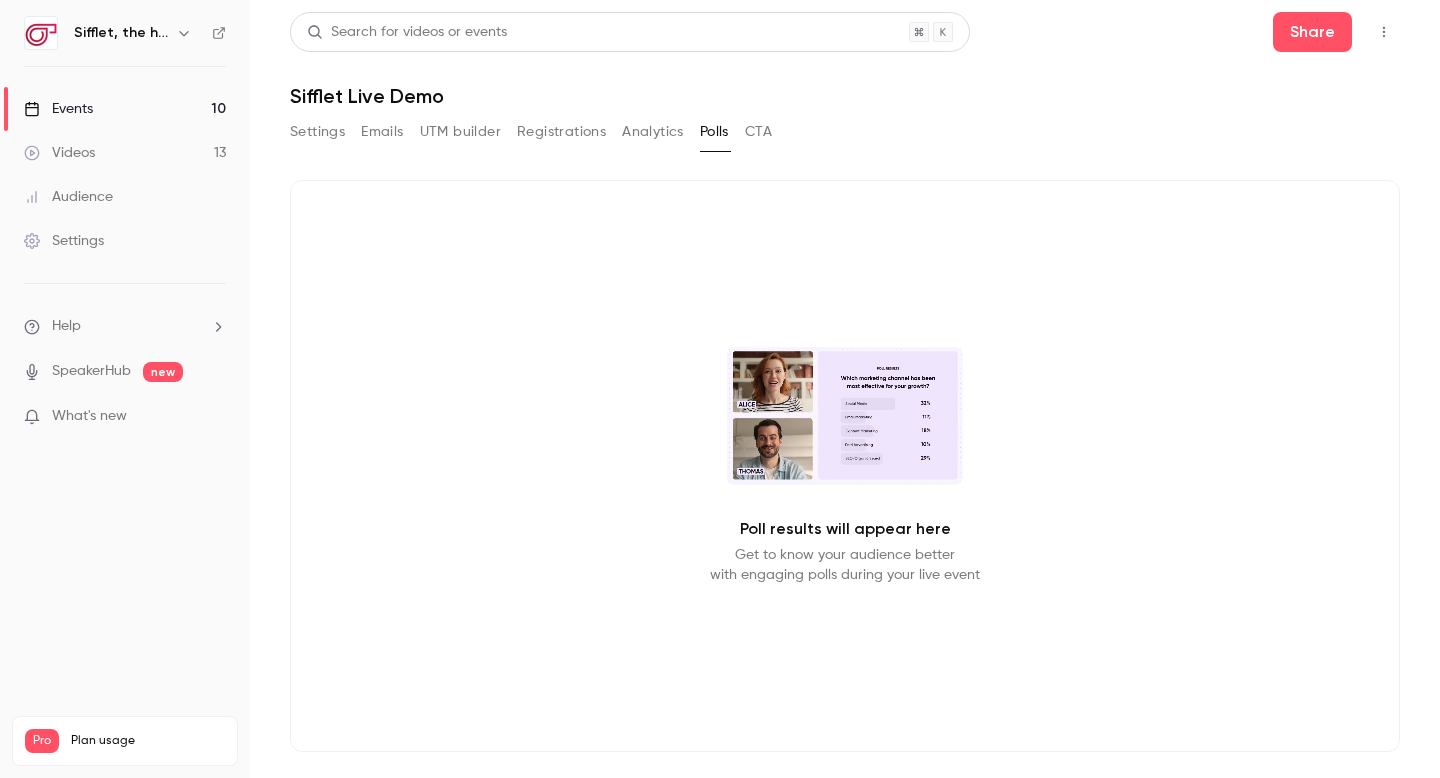 click on "CTA" at bounding box center (758, 132) 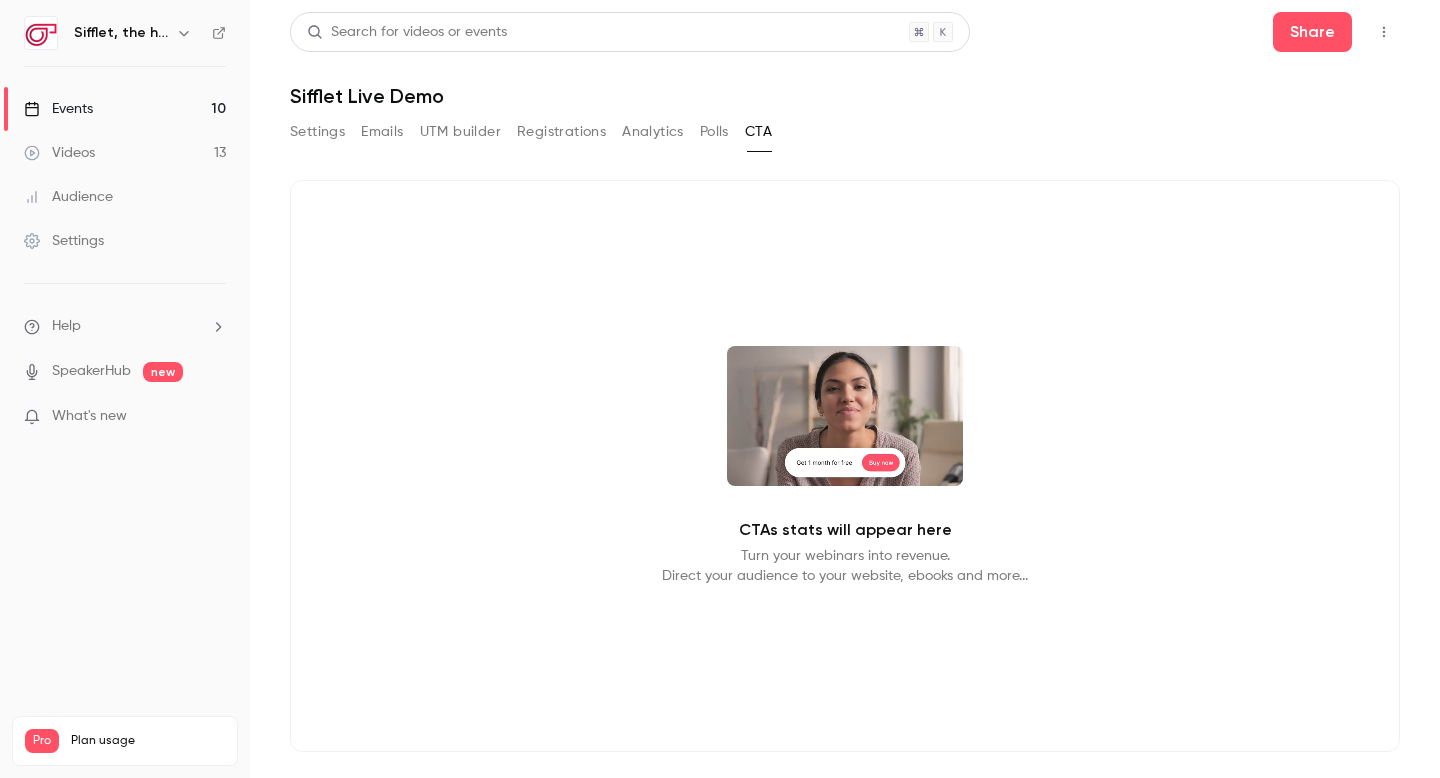 click on "CTAs stats will appear here Turn your webinars into revenue.
Direct your audience to your website, ebooks and more..." at bounding box center [845, 466] 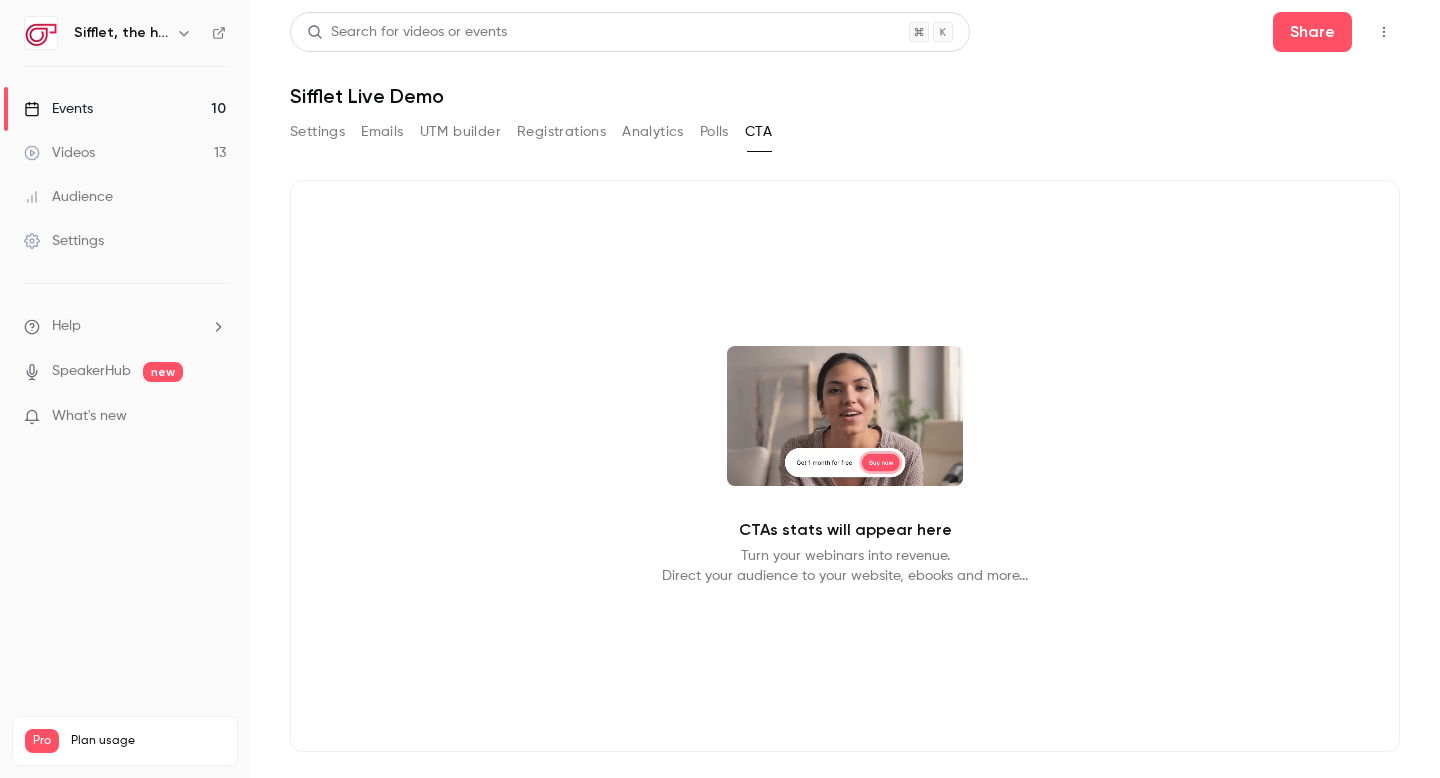 click at bounding box center (845, 416) 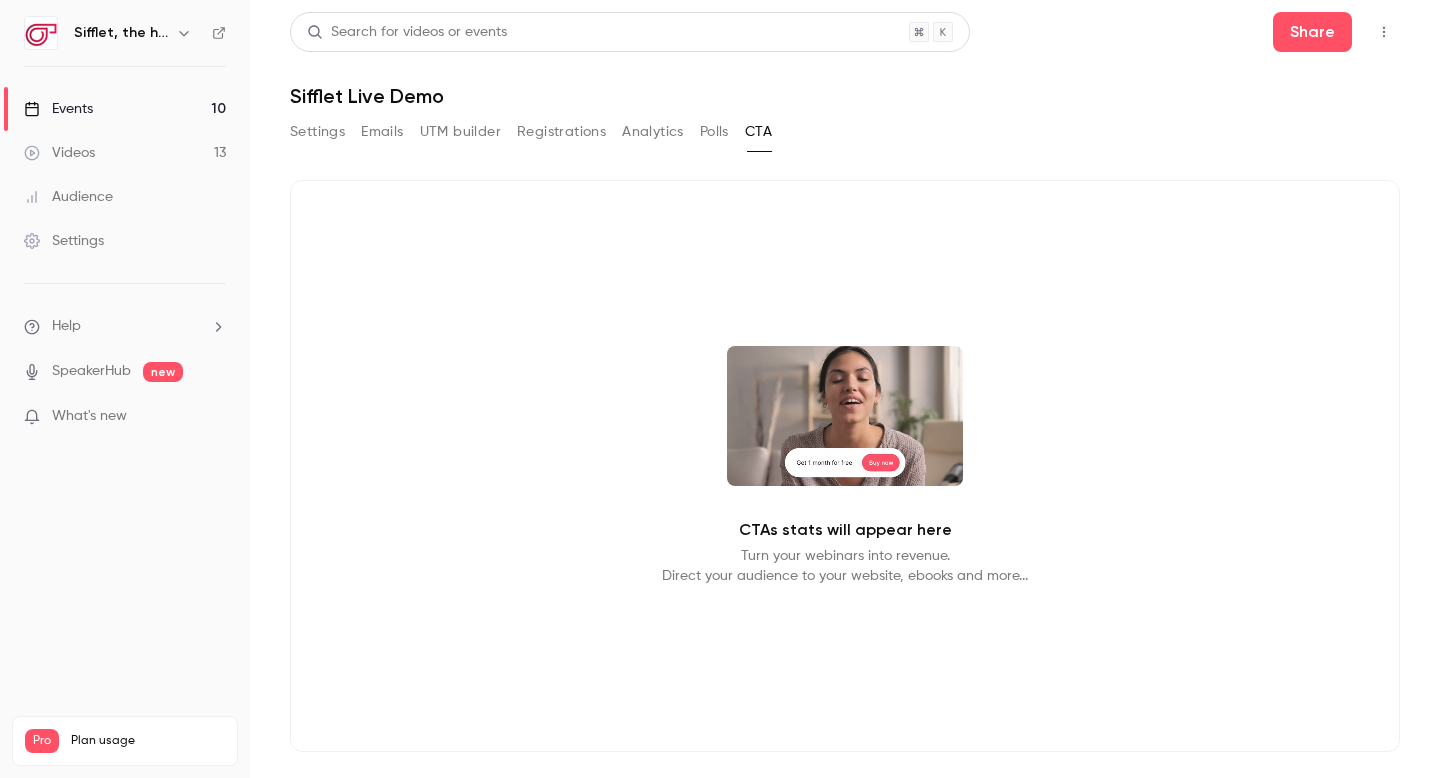 click on "UTM builder" at bounding box center (460, 132) 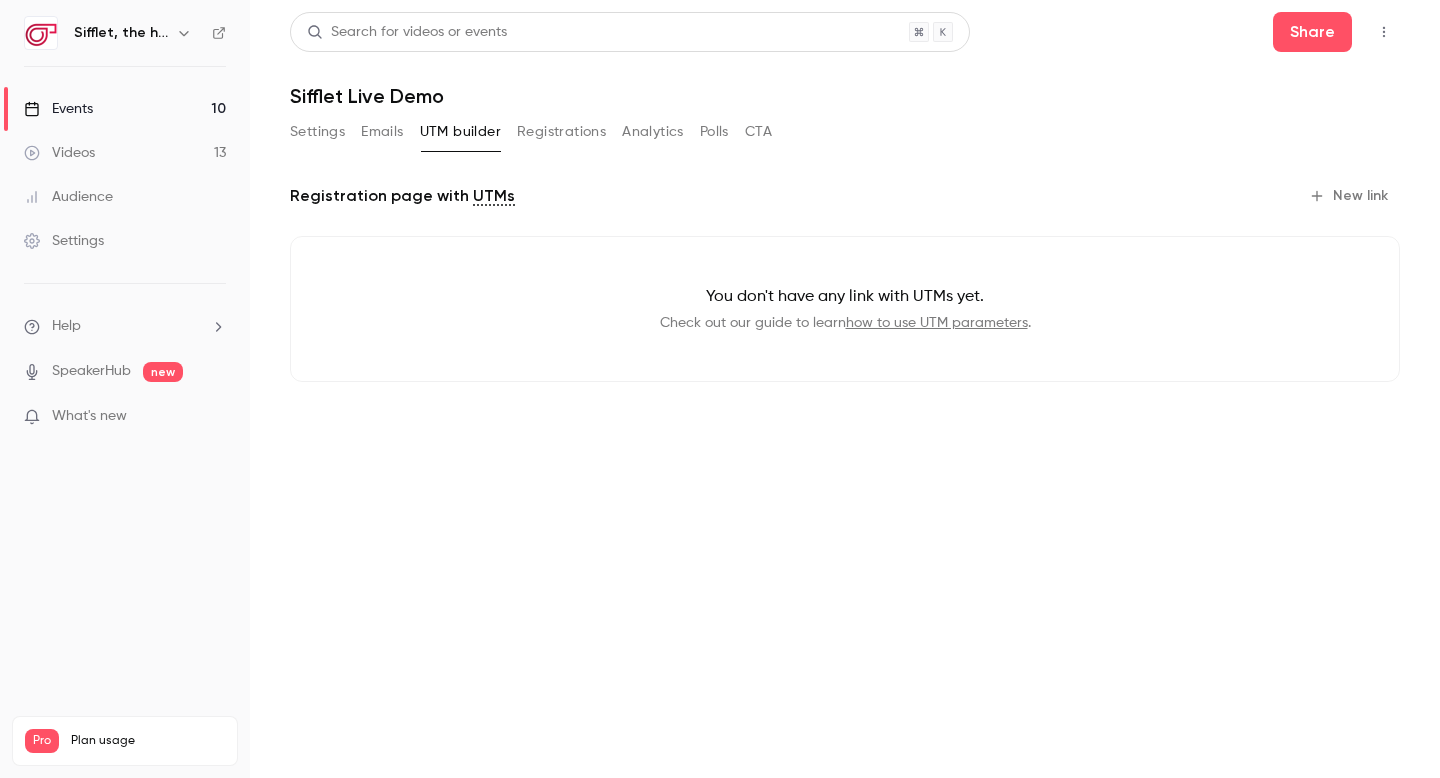 click on "Emails" at bounding box center (382, 132) 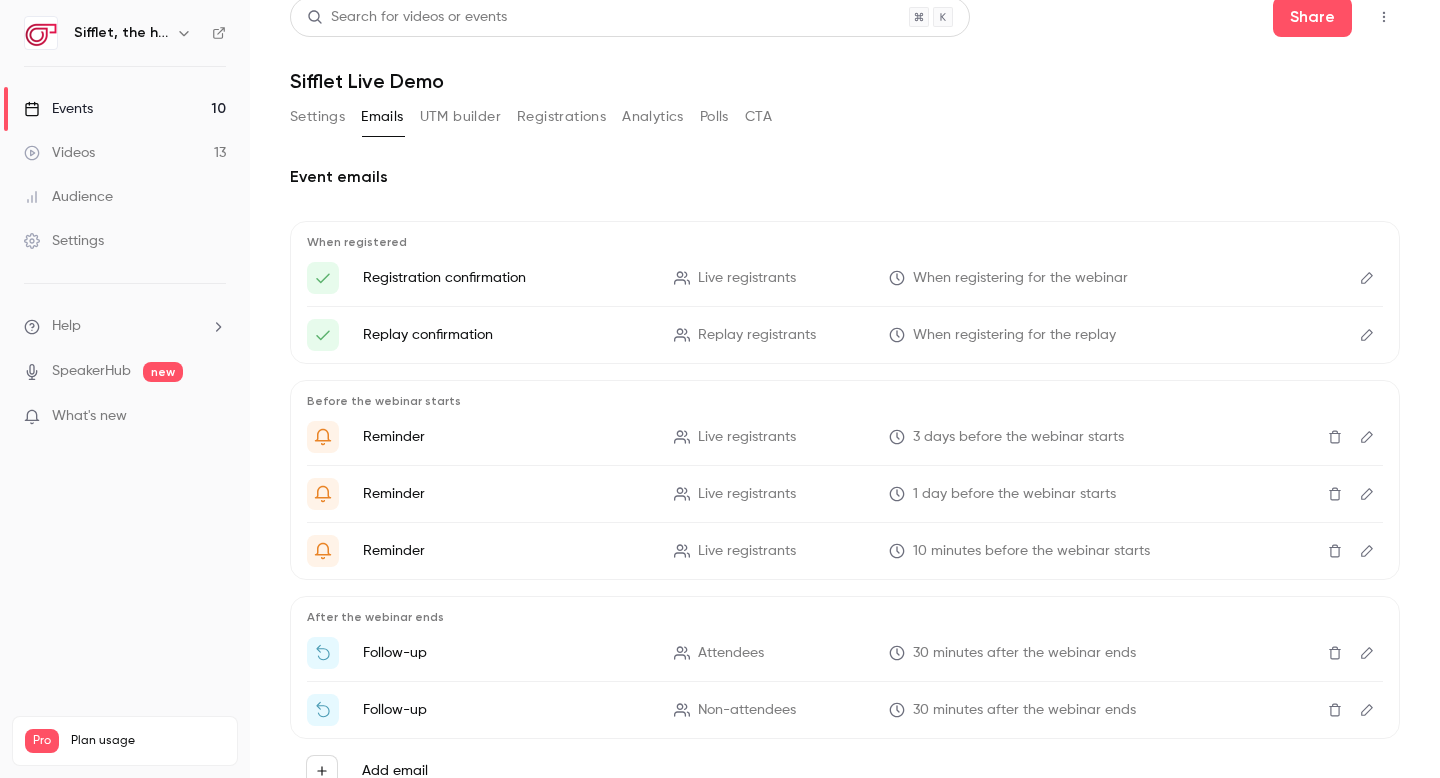 scroll, scrollTop: 0, scrollLeft: 0, axis: both 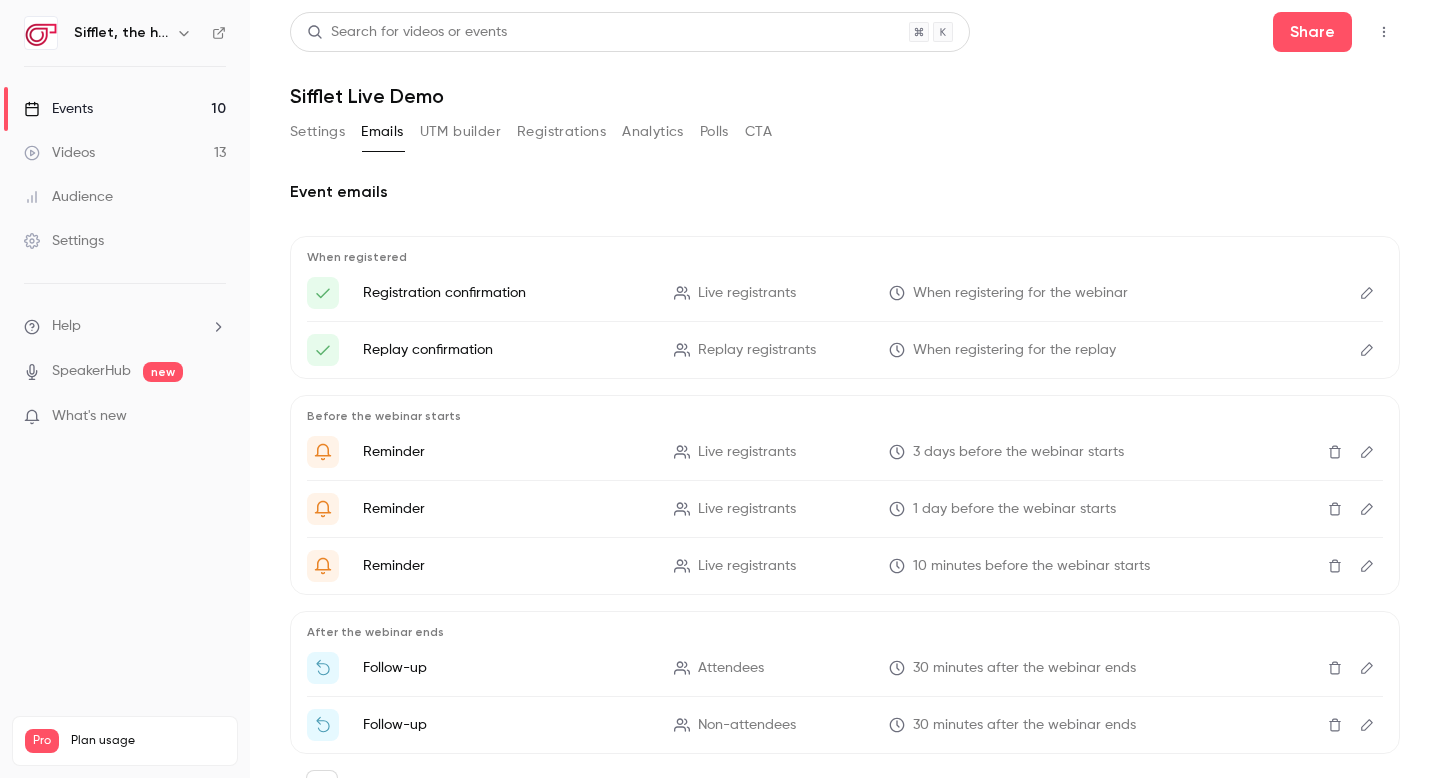 click on "UTM builder" at bounding box center [460, 132] 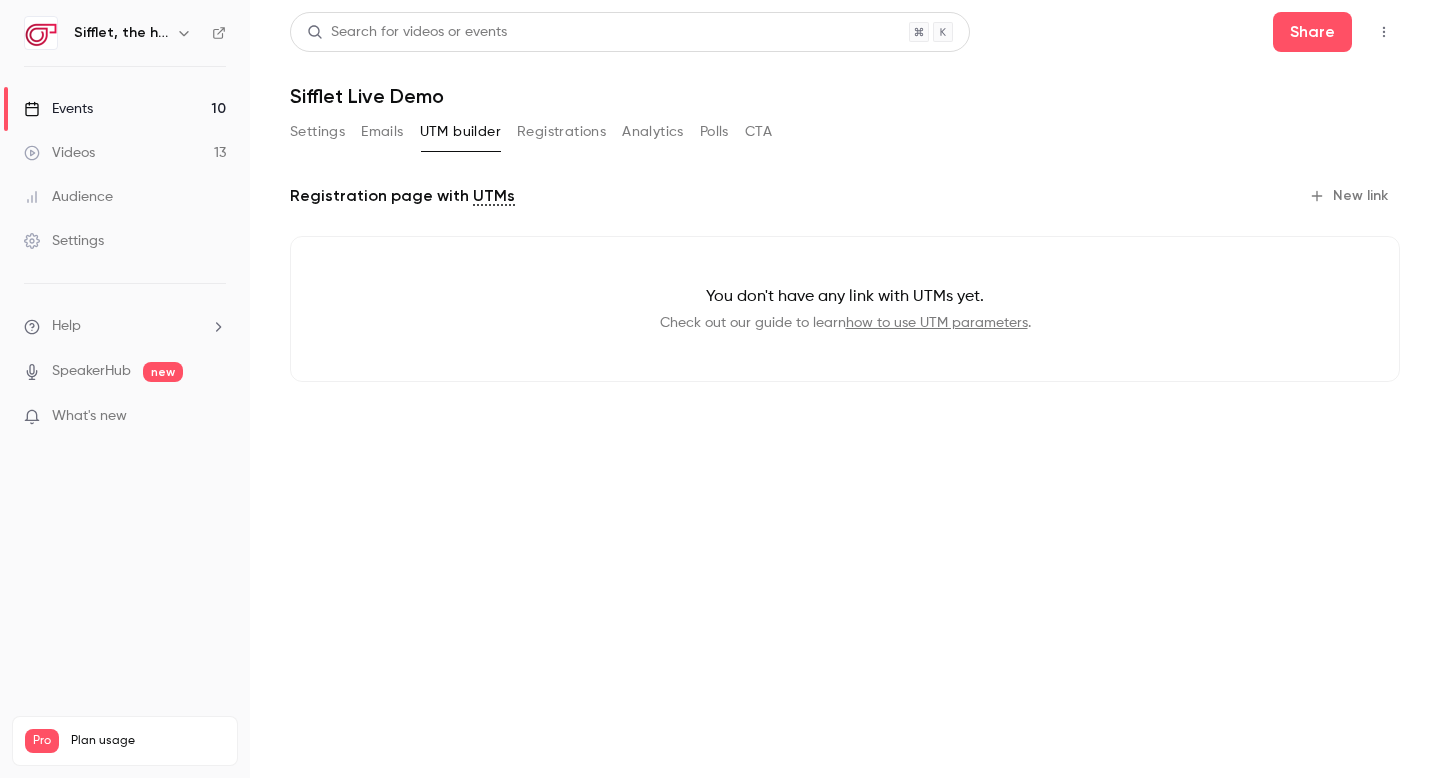 click on "Settings" at bounding box center [317, 132] 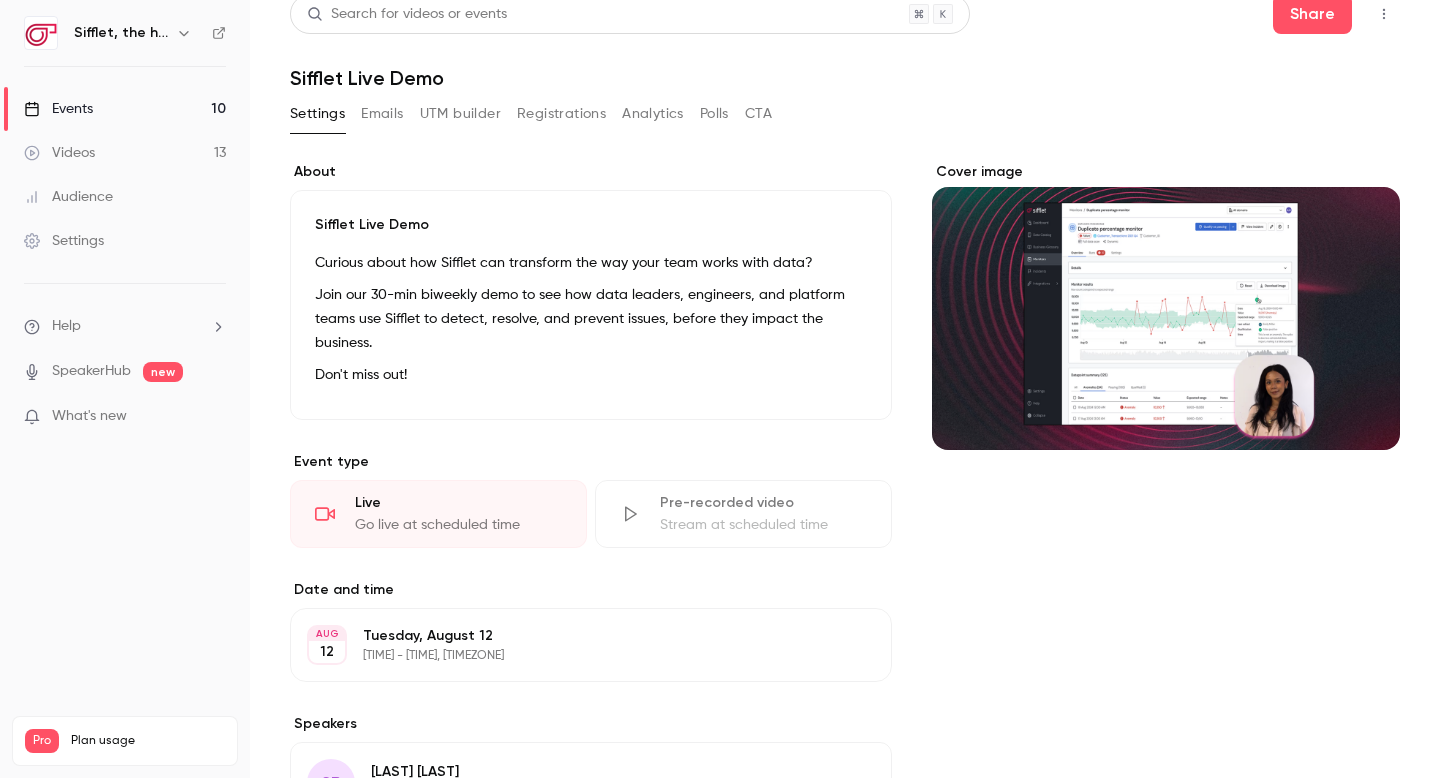 scroll, scrollTop: 0, scrollLeft: 0, axis: both 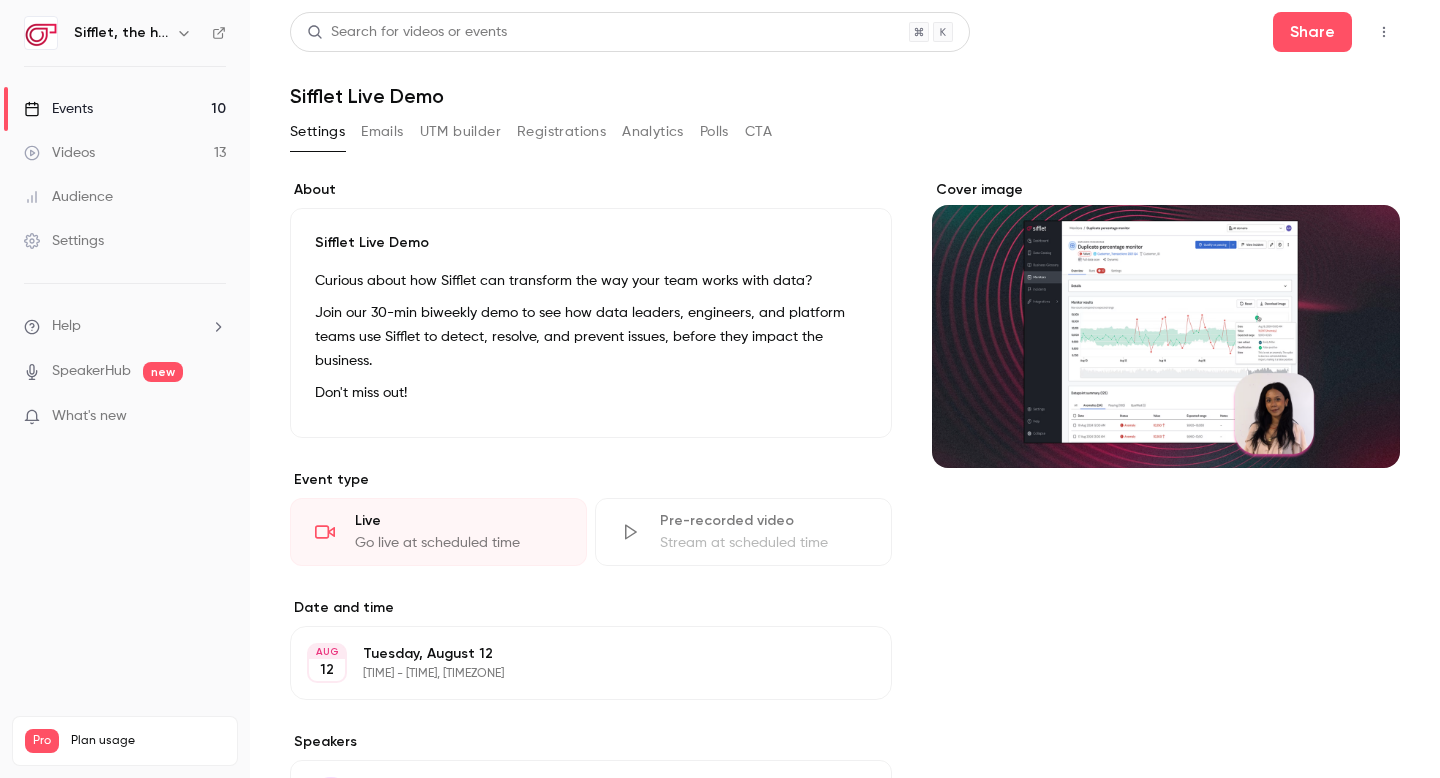 click on "Go live at scheduled time" at bounding box center (458, 543) 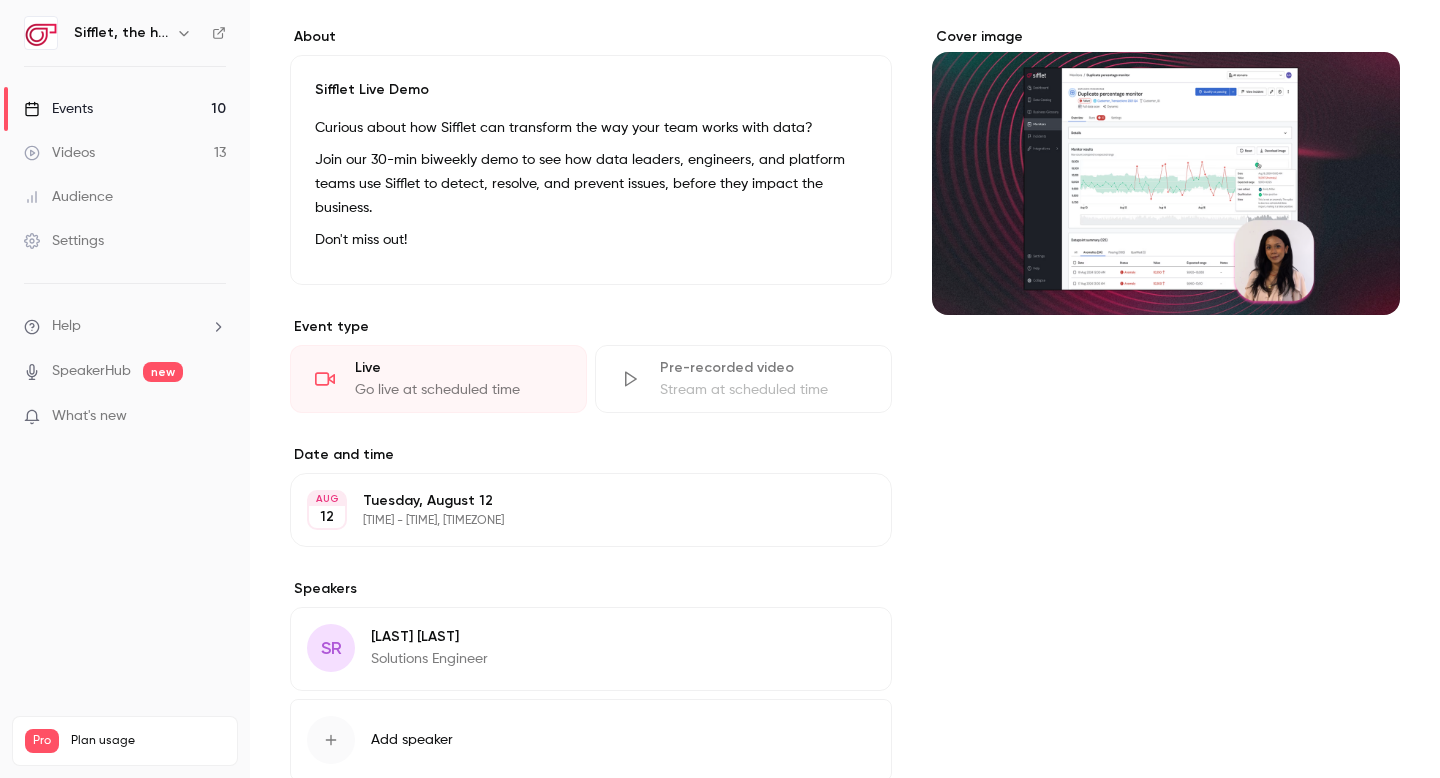 scroll, scrollTop: 280, scrollLeft: 0, axis: vertical 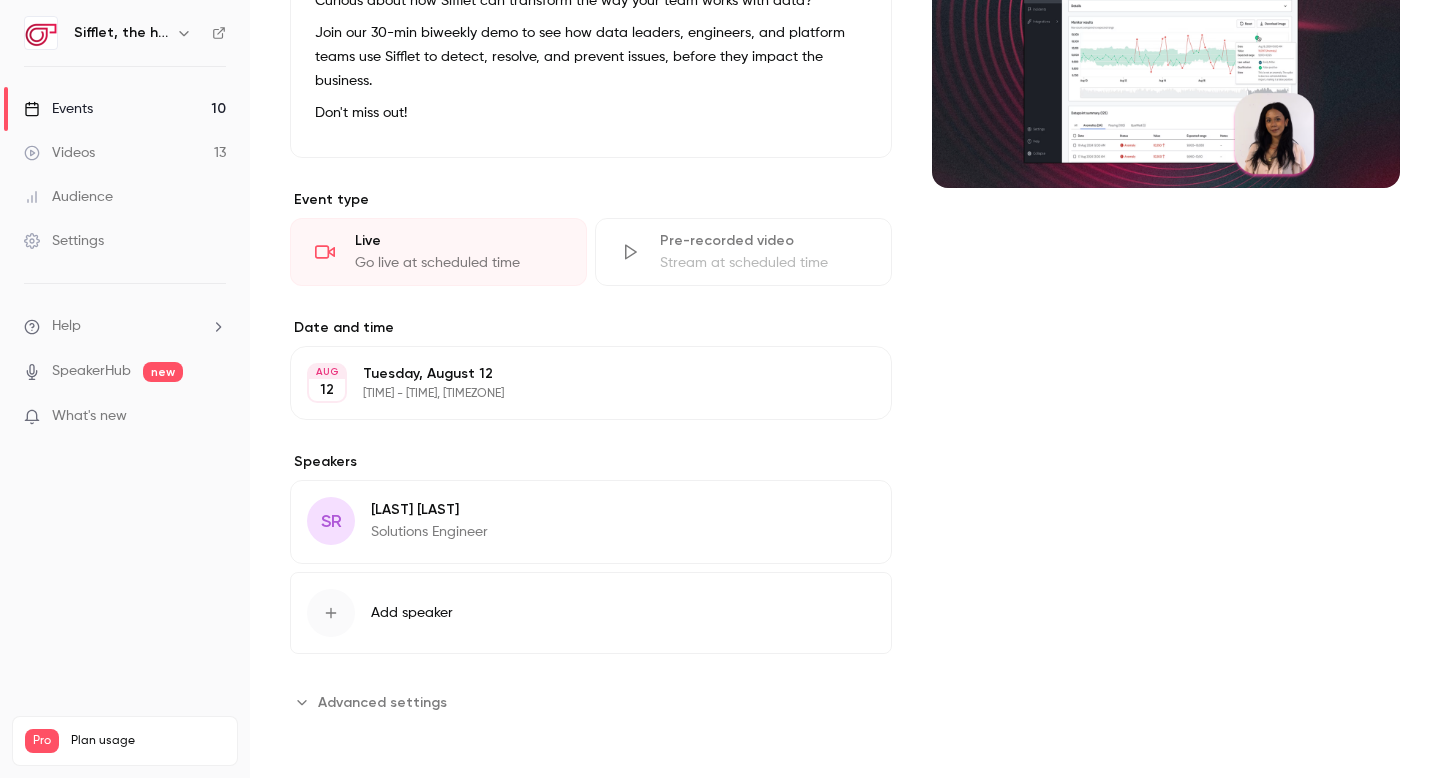 click on "Shams   Roumili" at bounding box center (429, 510) 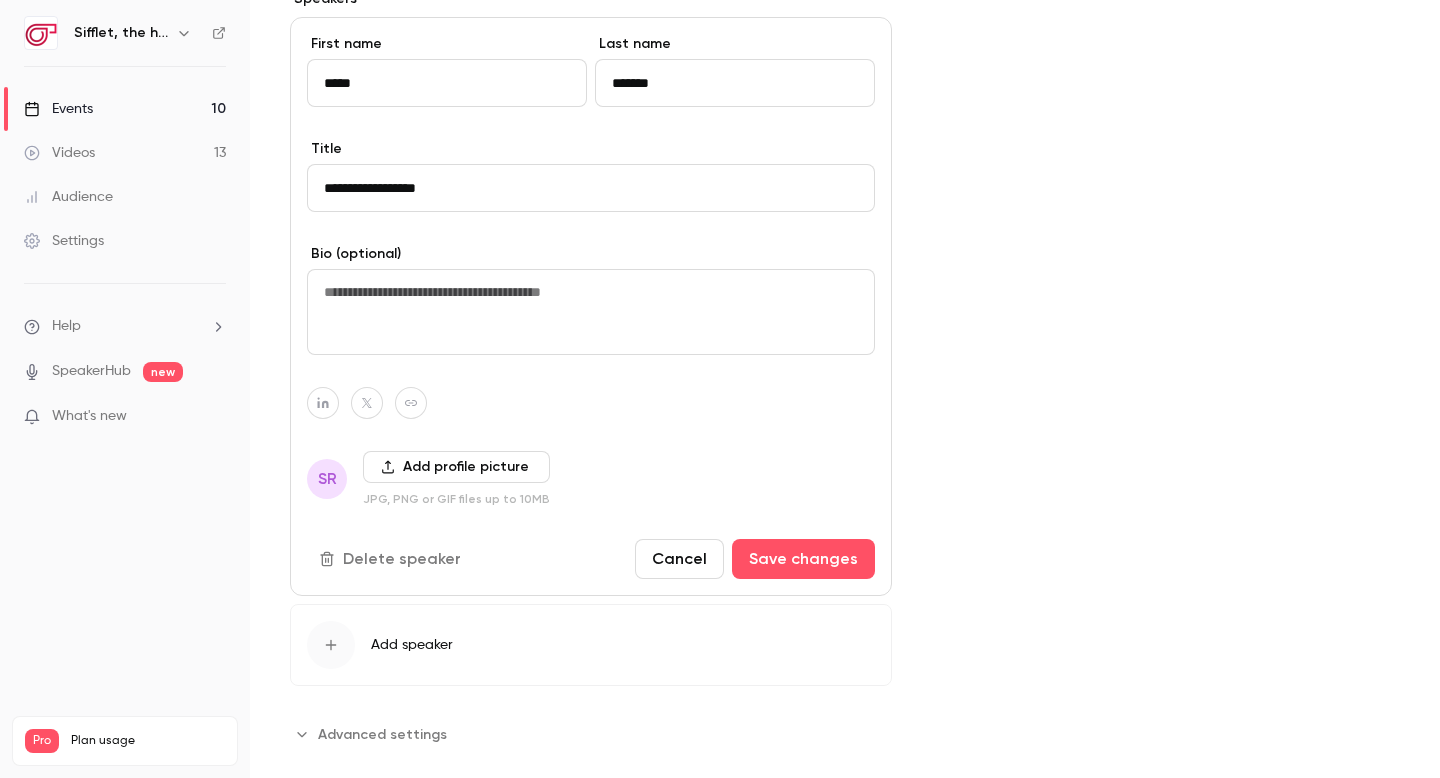scroll, scrollTop: 775, scrollLeft: 0, axis: vertical 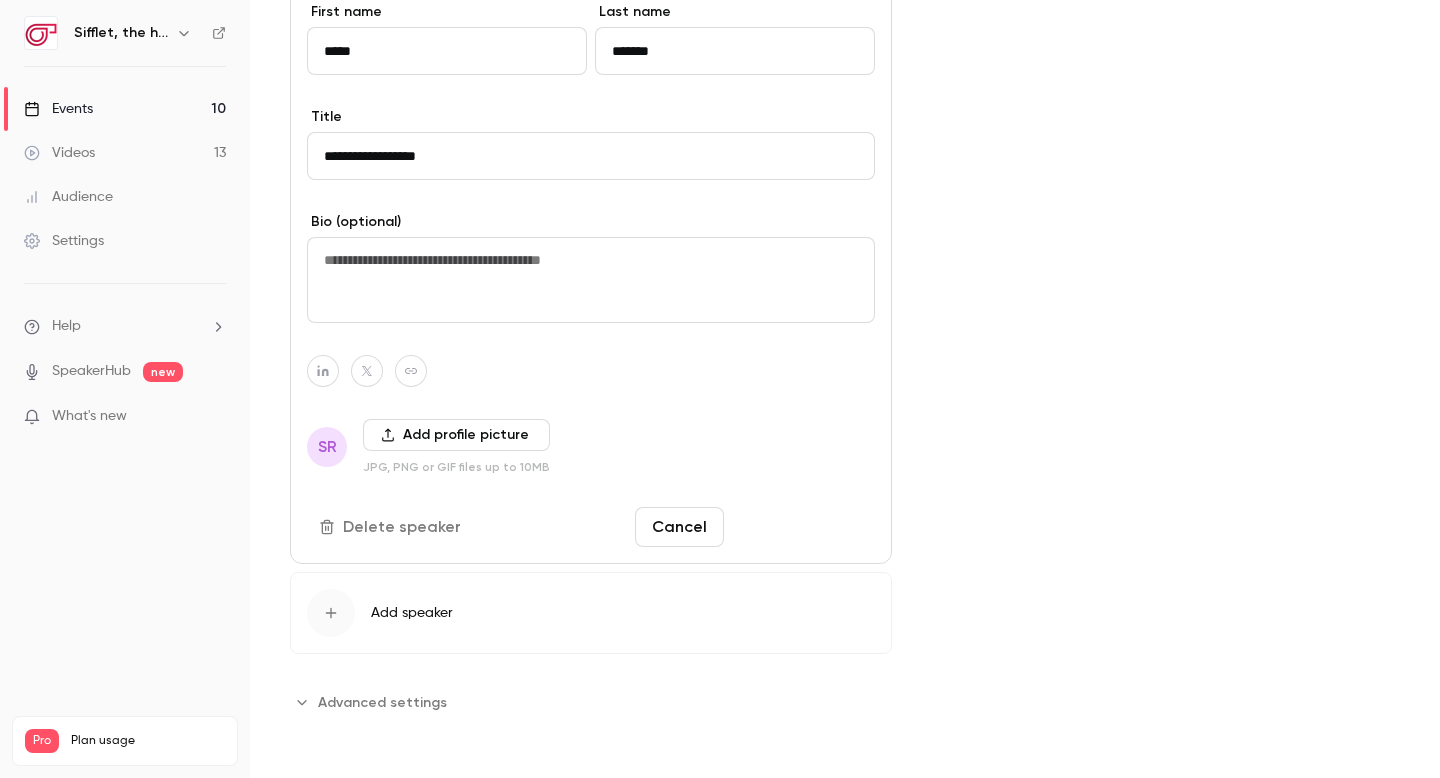 click on "Save changes" at bounding box center (803, 527) 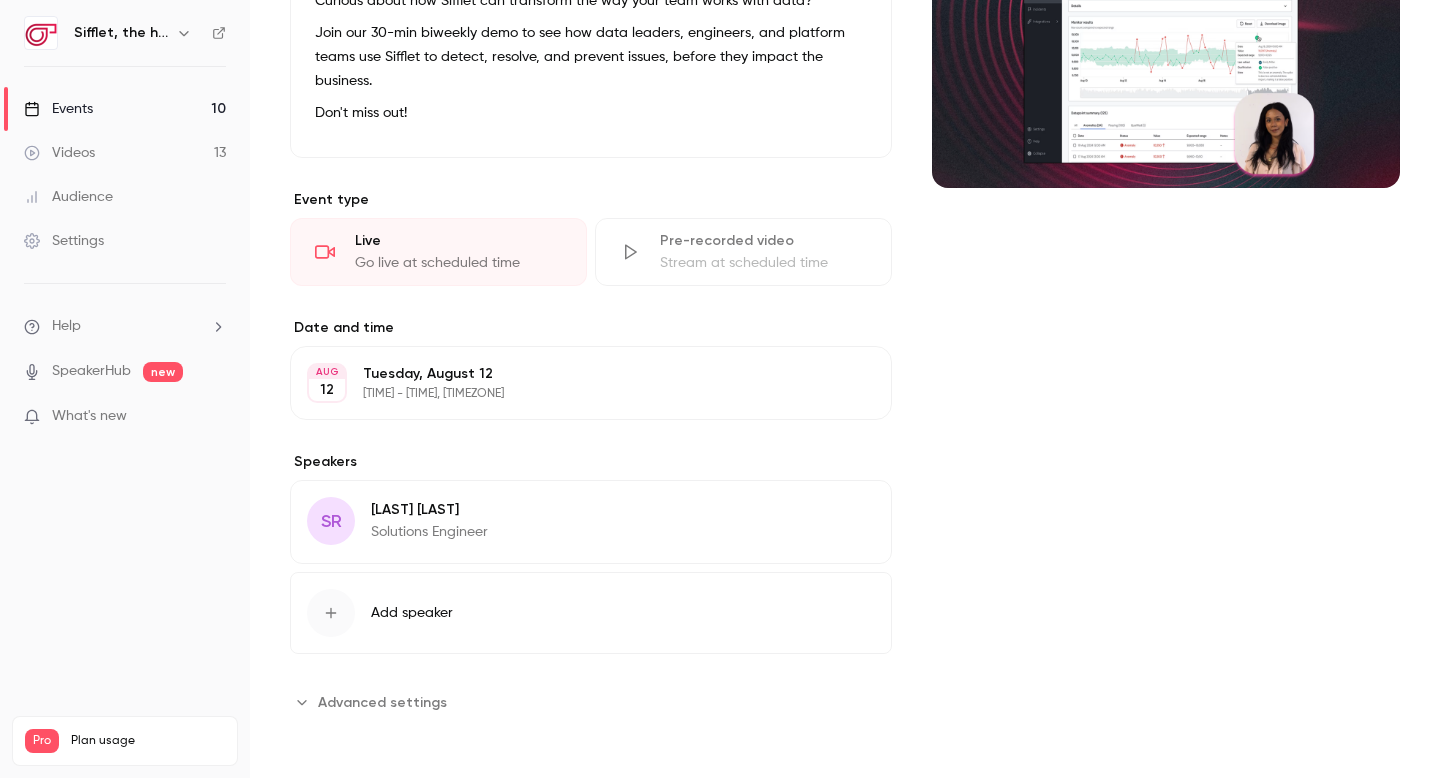 scroll, scrollTop: 0, scrollLeft: 0, axis: both 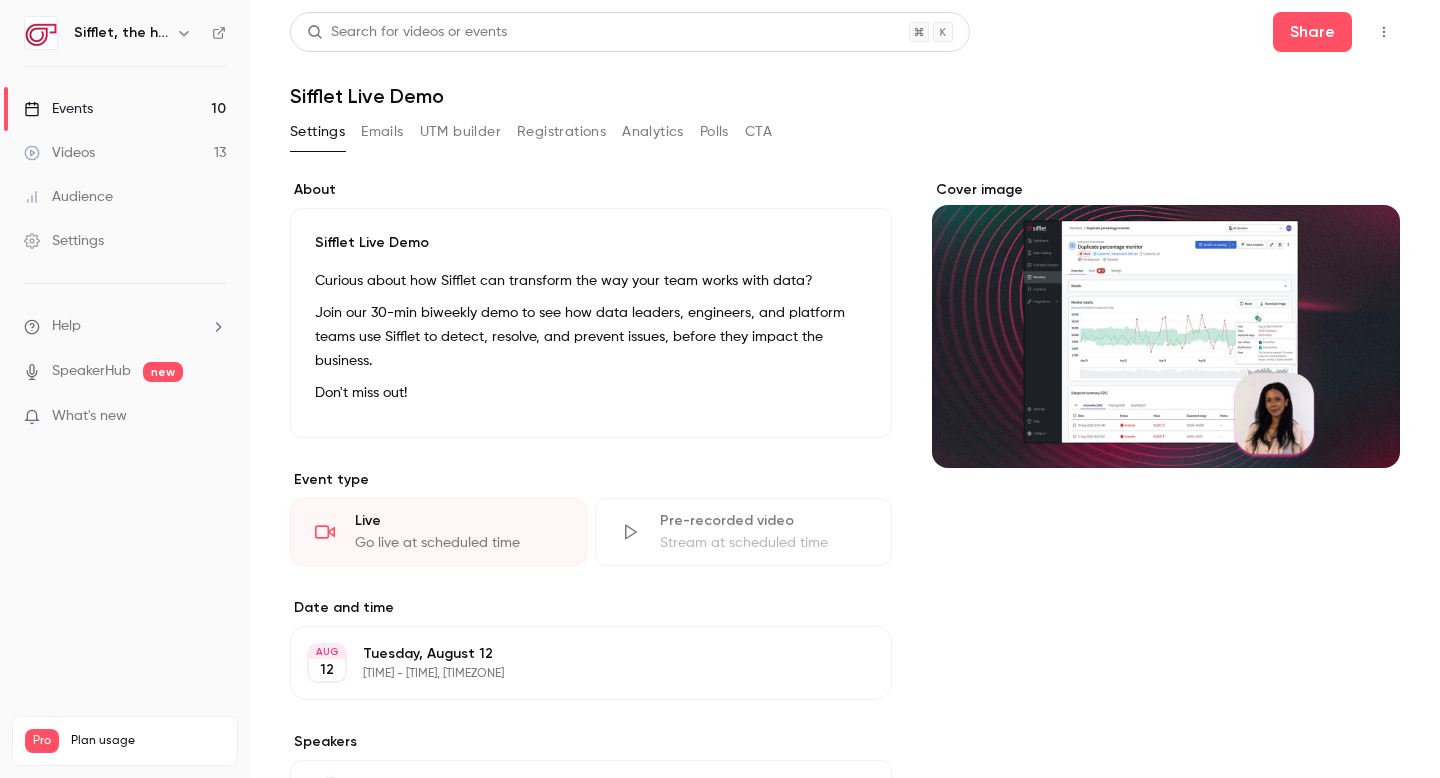 click 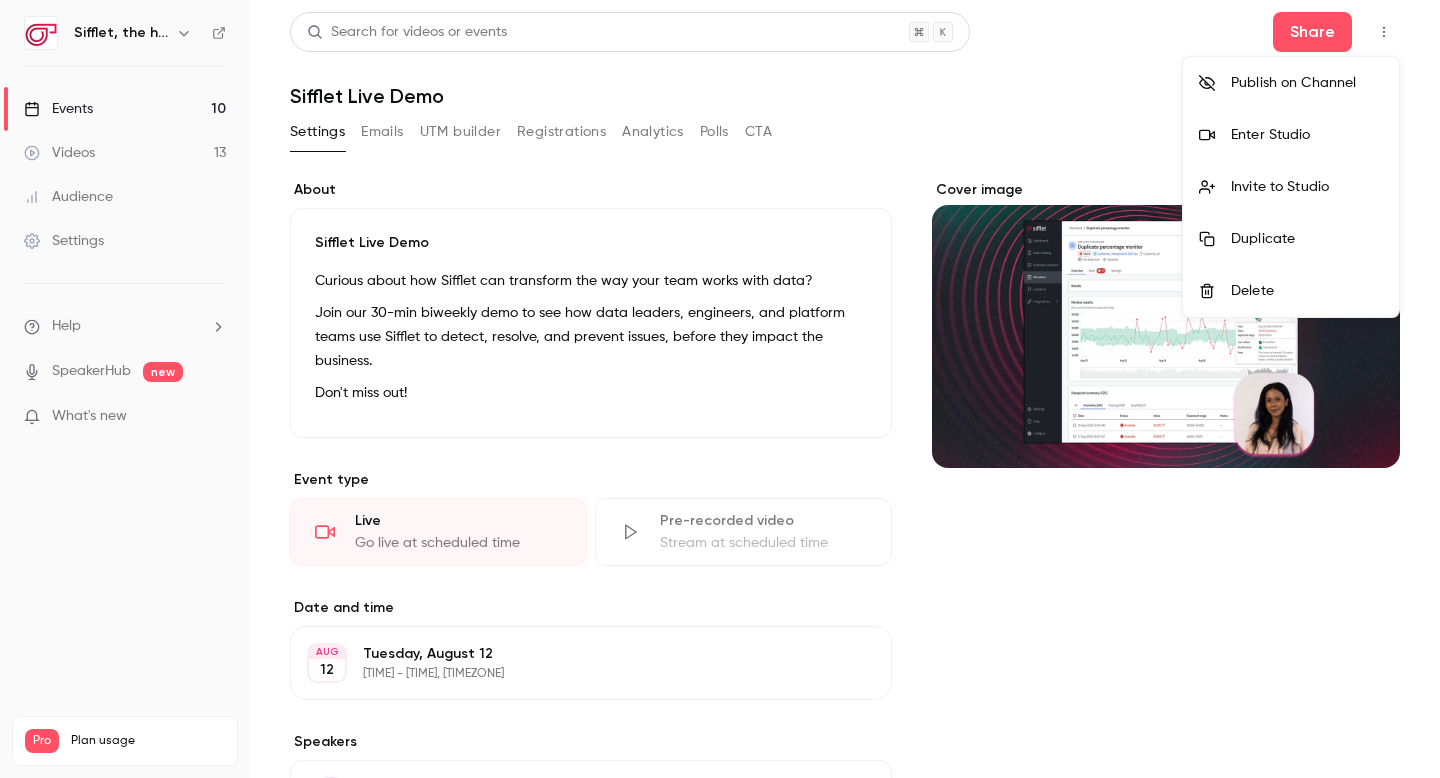 click on "Invite to Studio" at bounding box center [1291, 187] 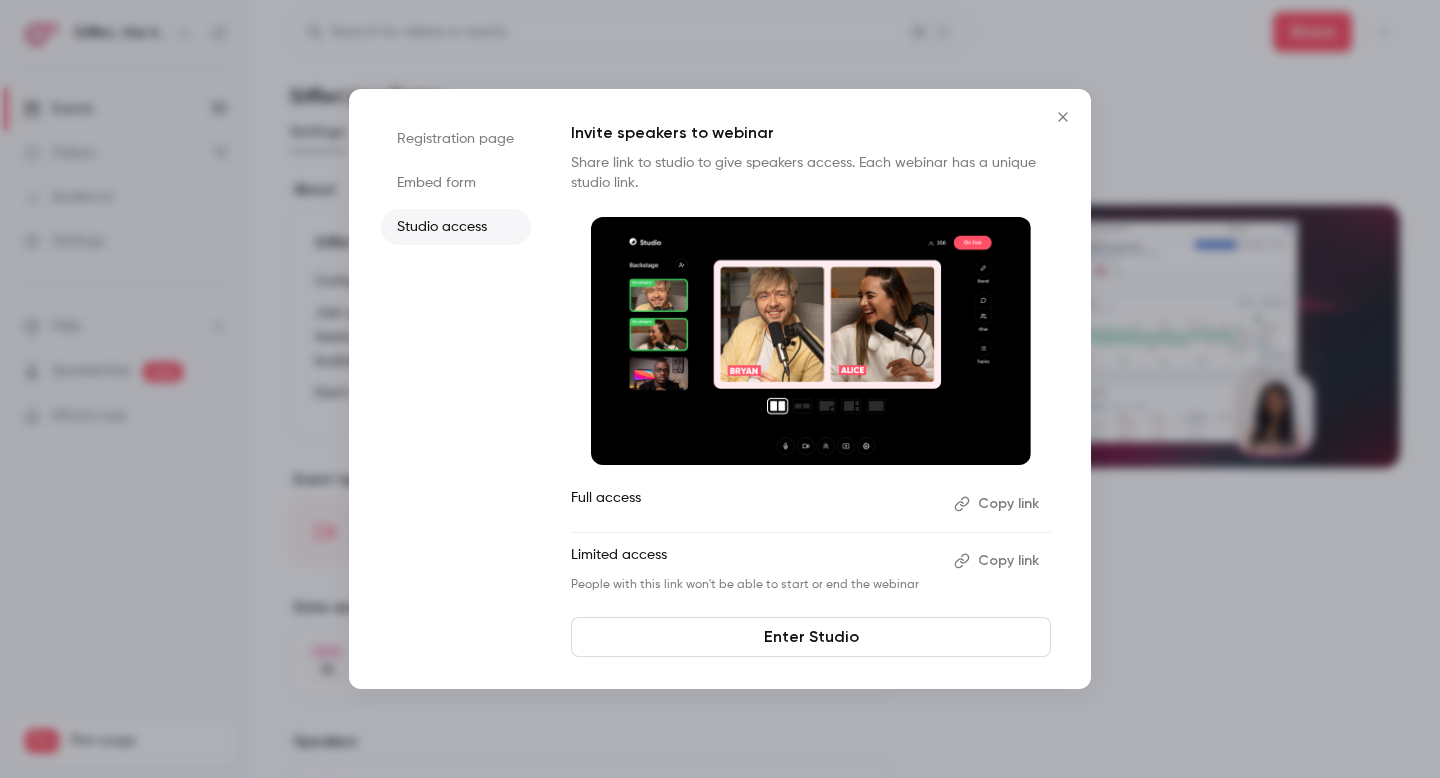 click on "Copy link" at bounding box center (998, 504) 